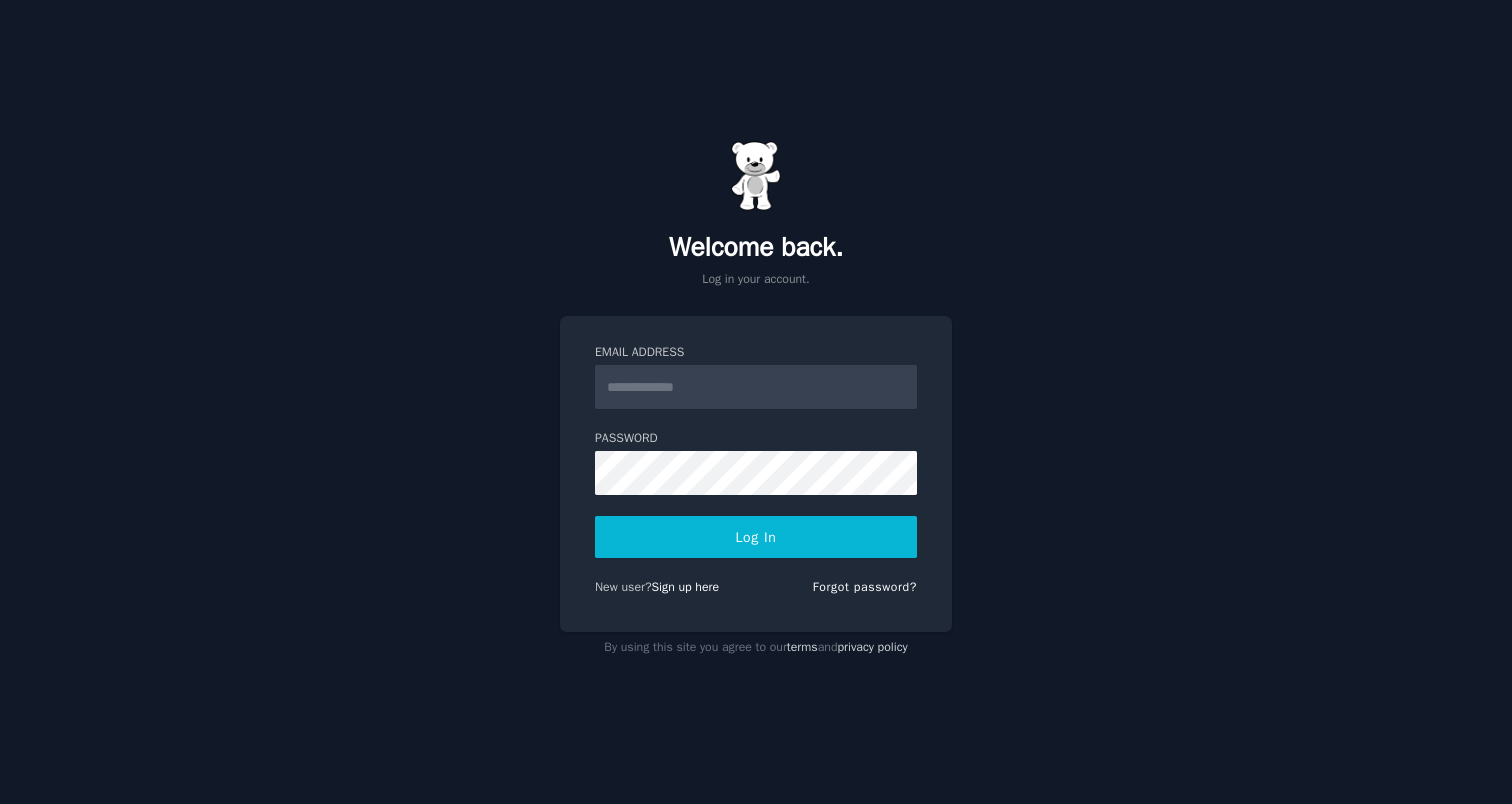 scroll, scrollTop: 0, scrollLeft: 0, axis: both 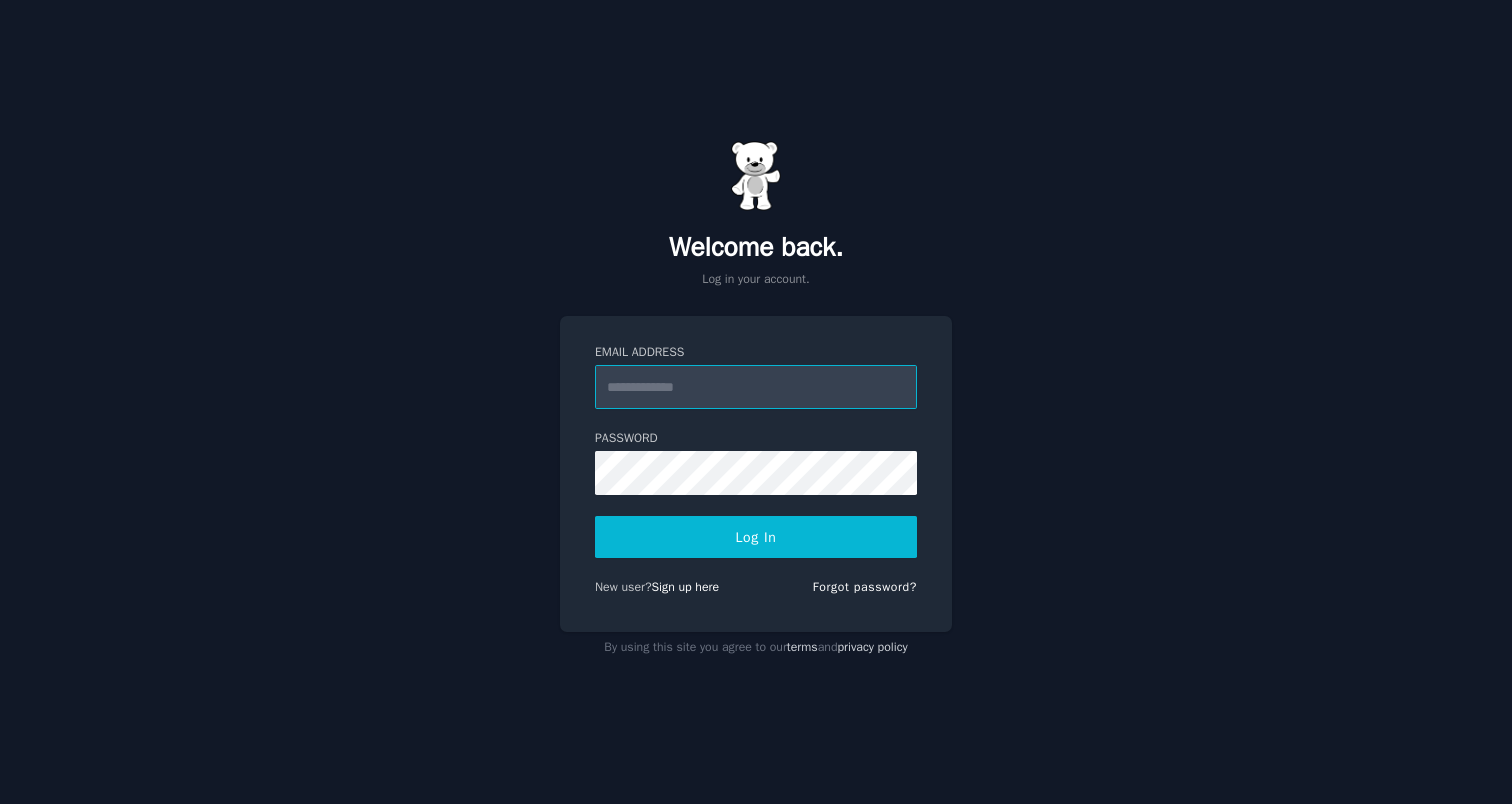 type on "**********" 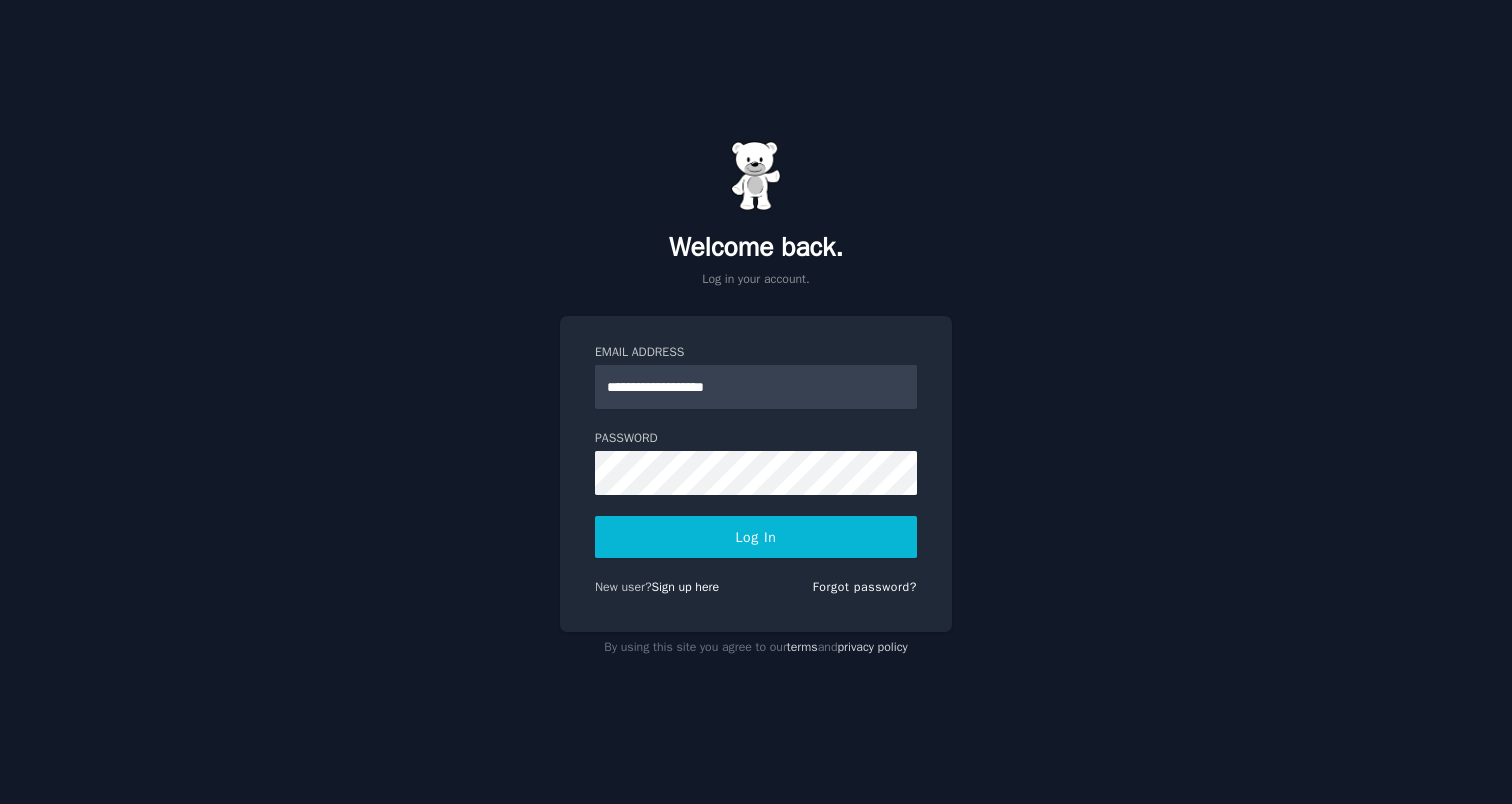 click on "**********" at bounding box center (756, 474) 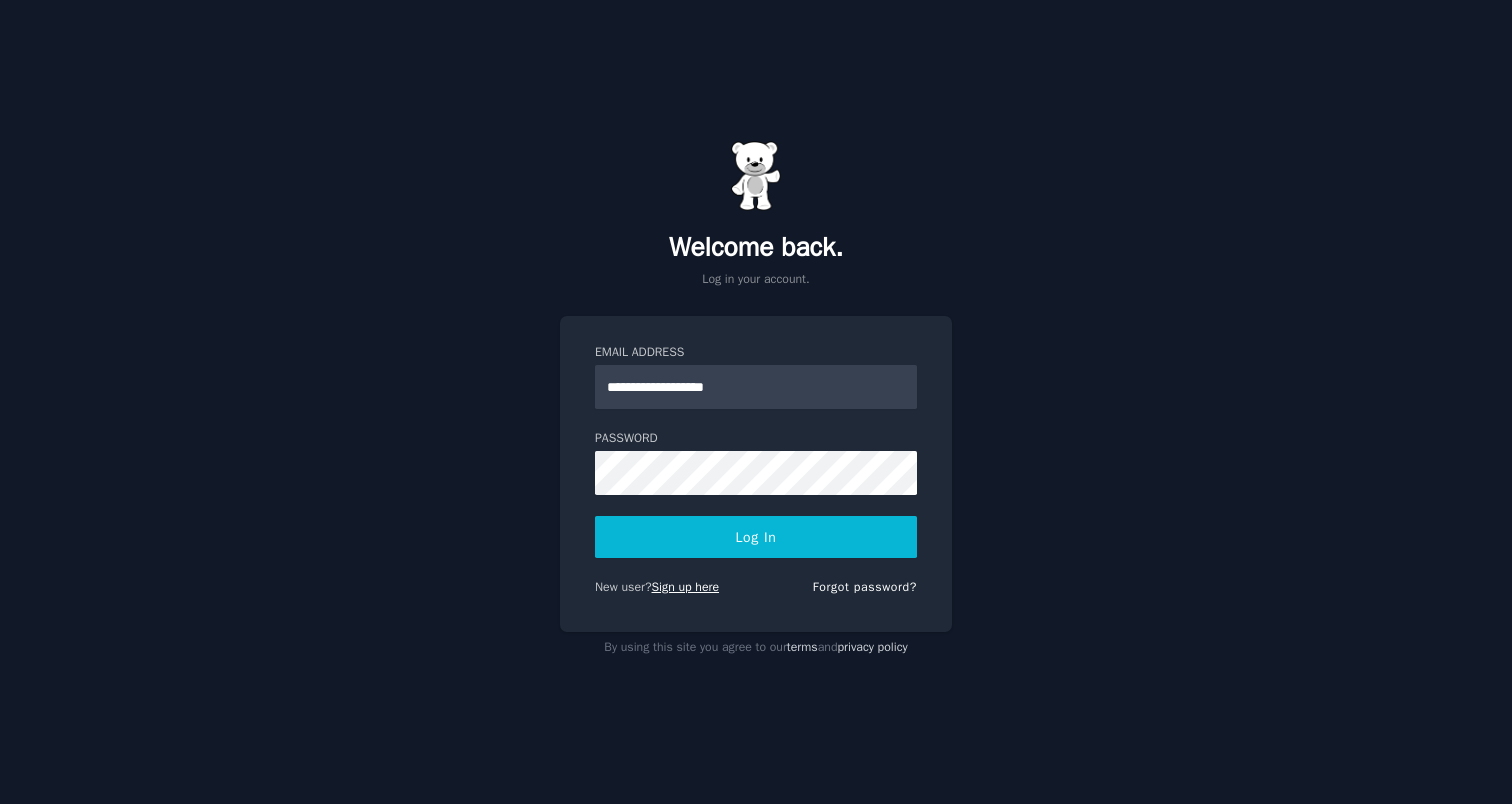 click on "Sign up here" at bounding box center (686, 587) 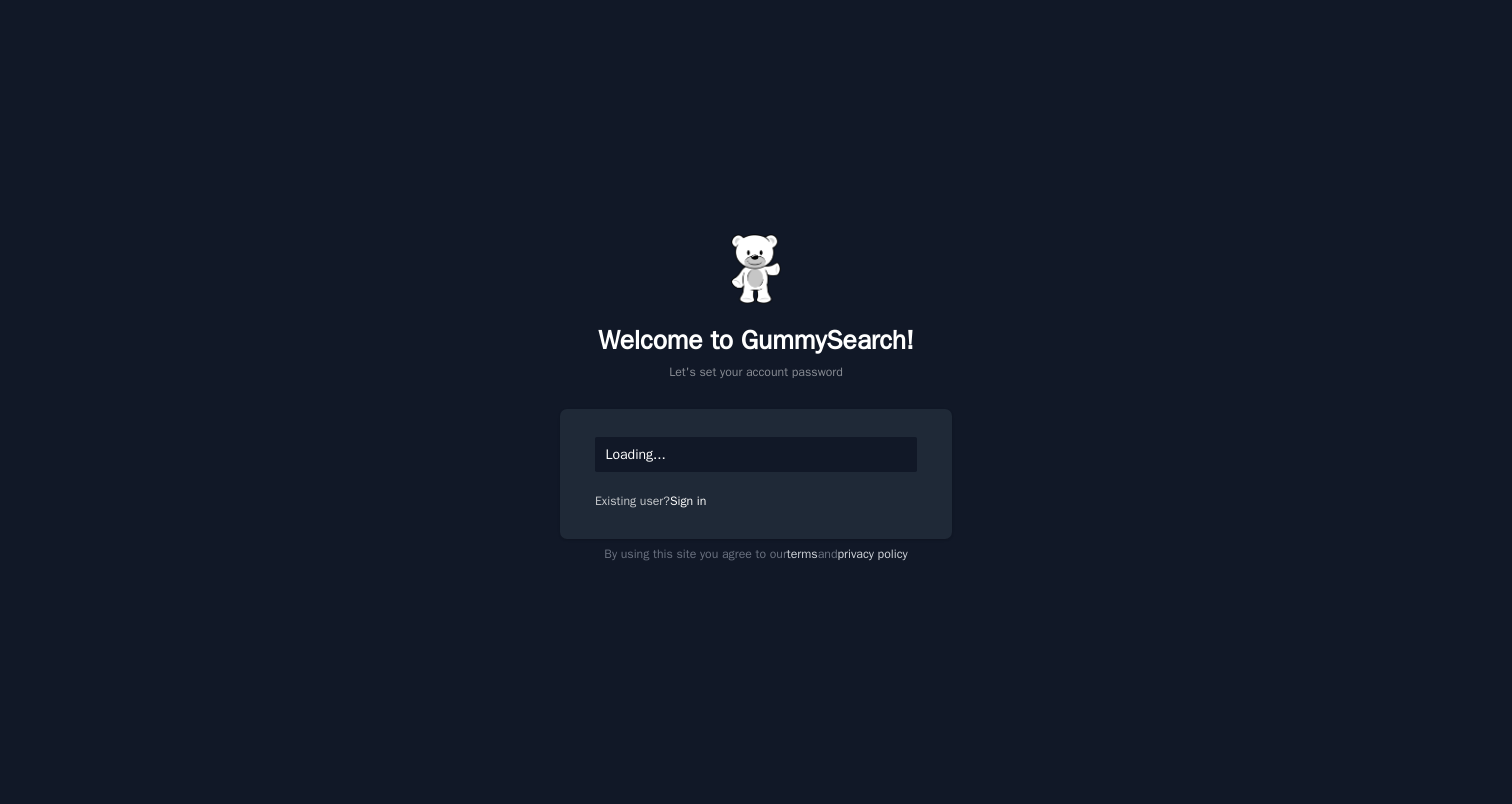 scroll, scrollTop: 0, scrollLeft: 0, axis: both 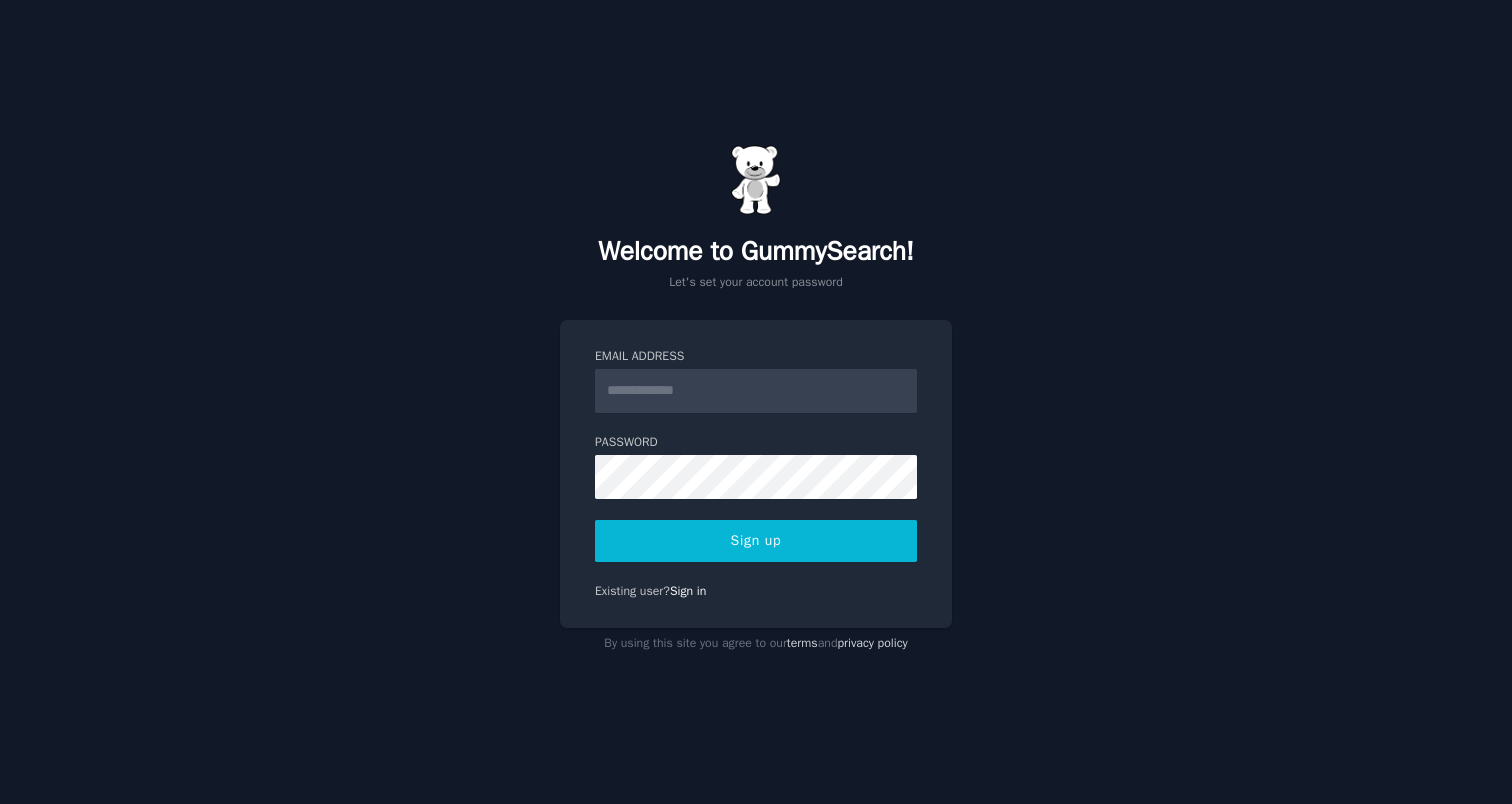 click on "Email Address" at bounding box center [756, 391] 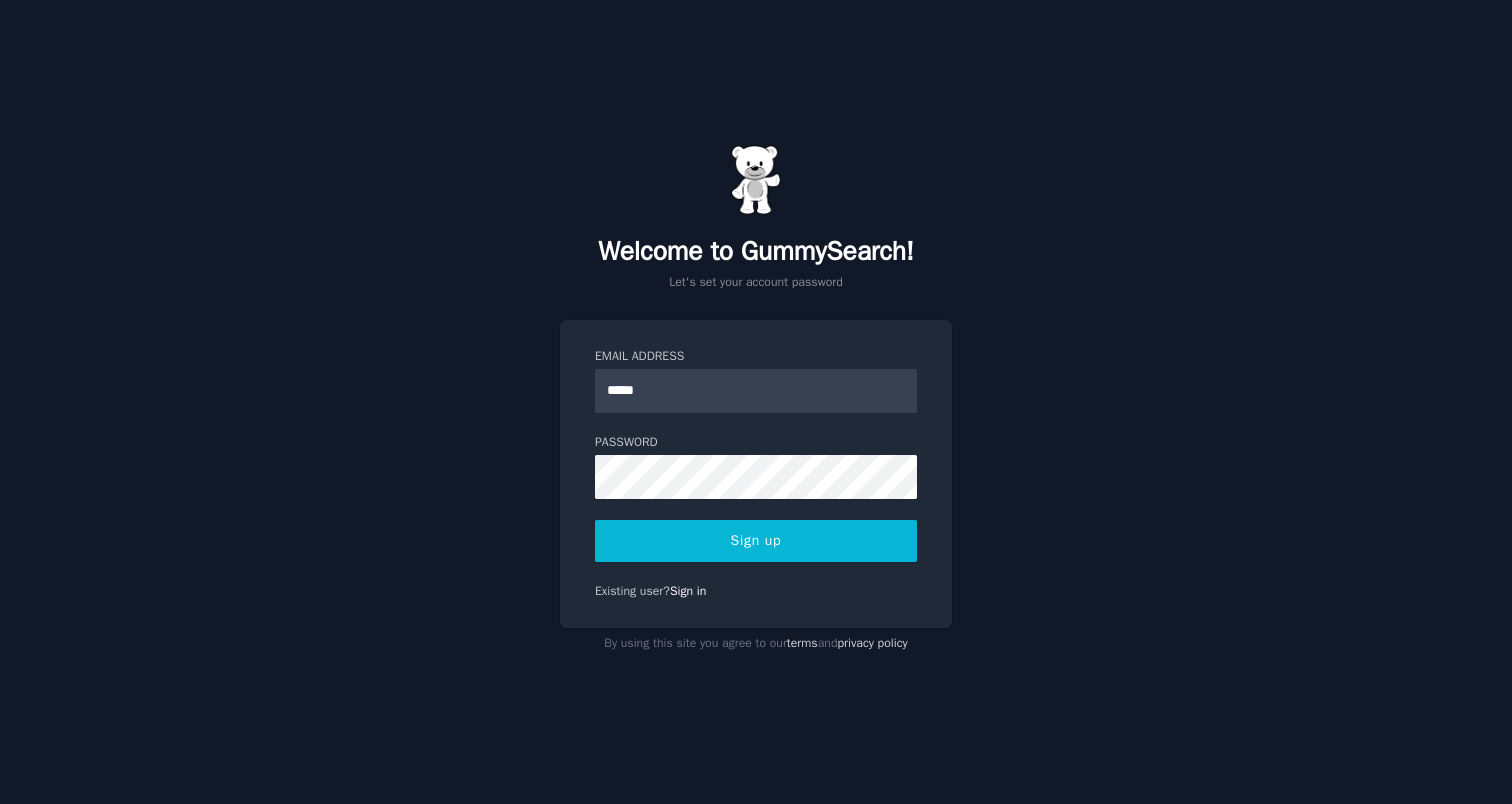 type on "******" 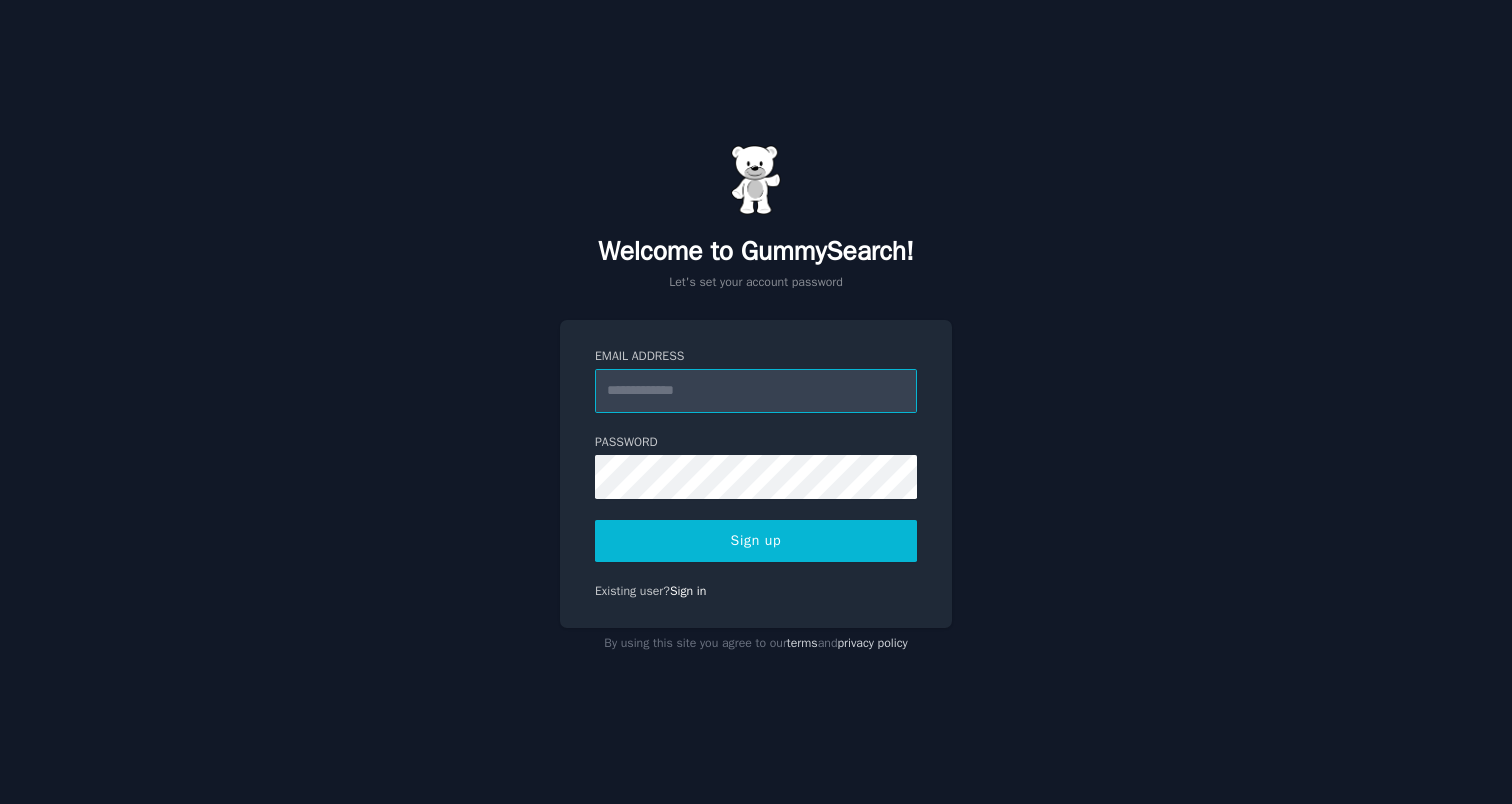 type on "**********" 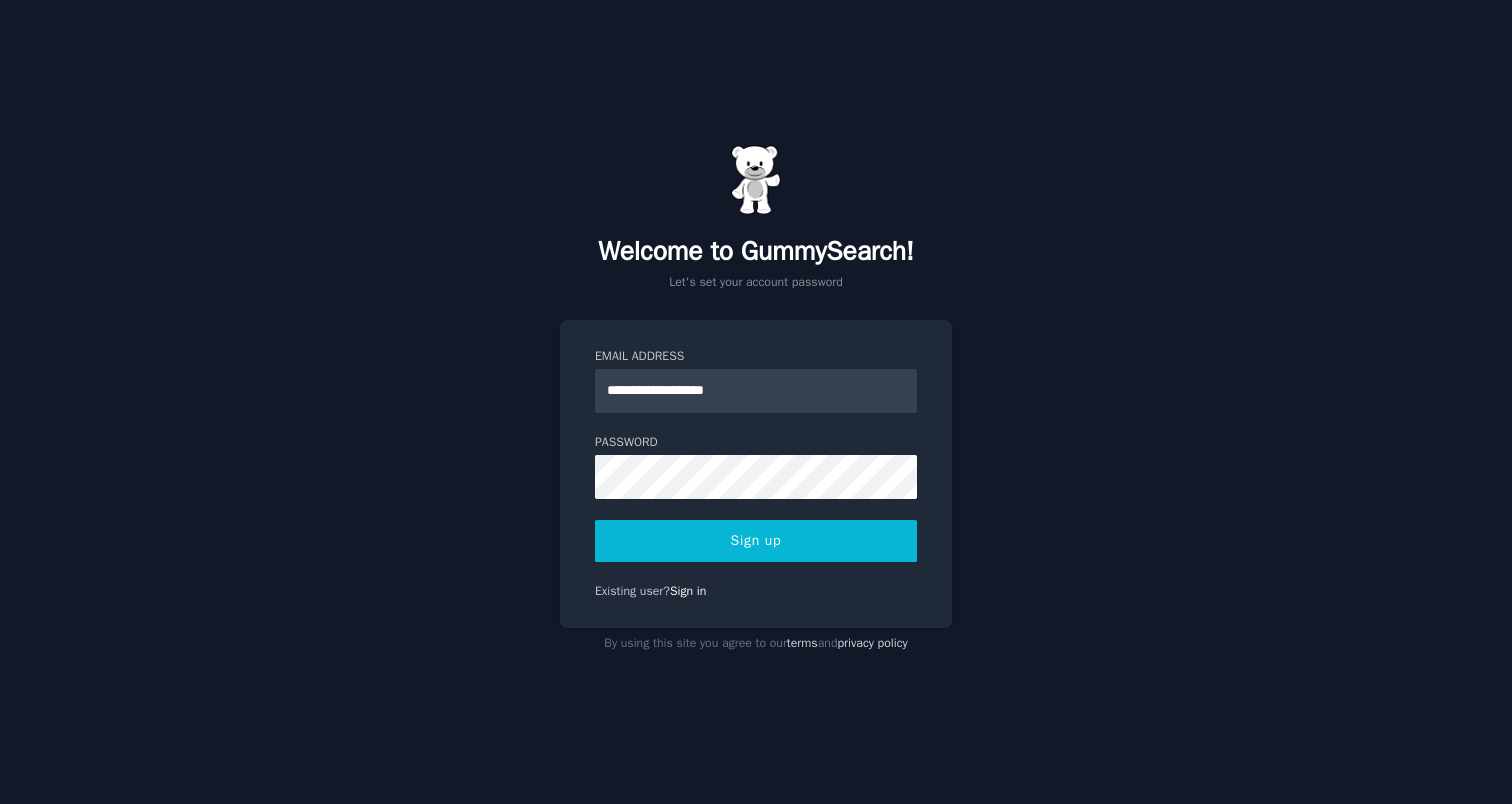 click on "Sign up" at bounding box center [756, 541] 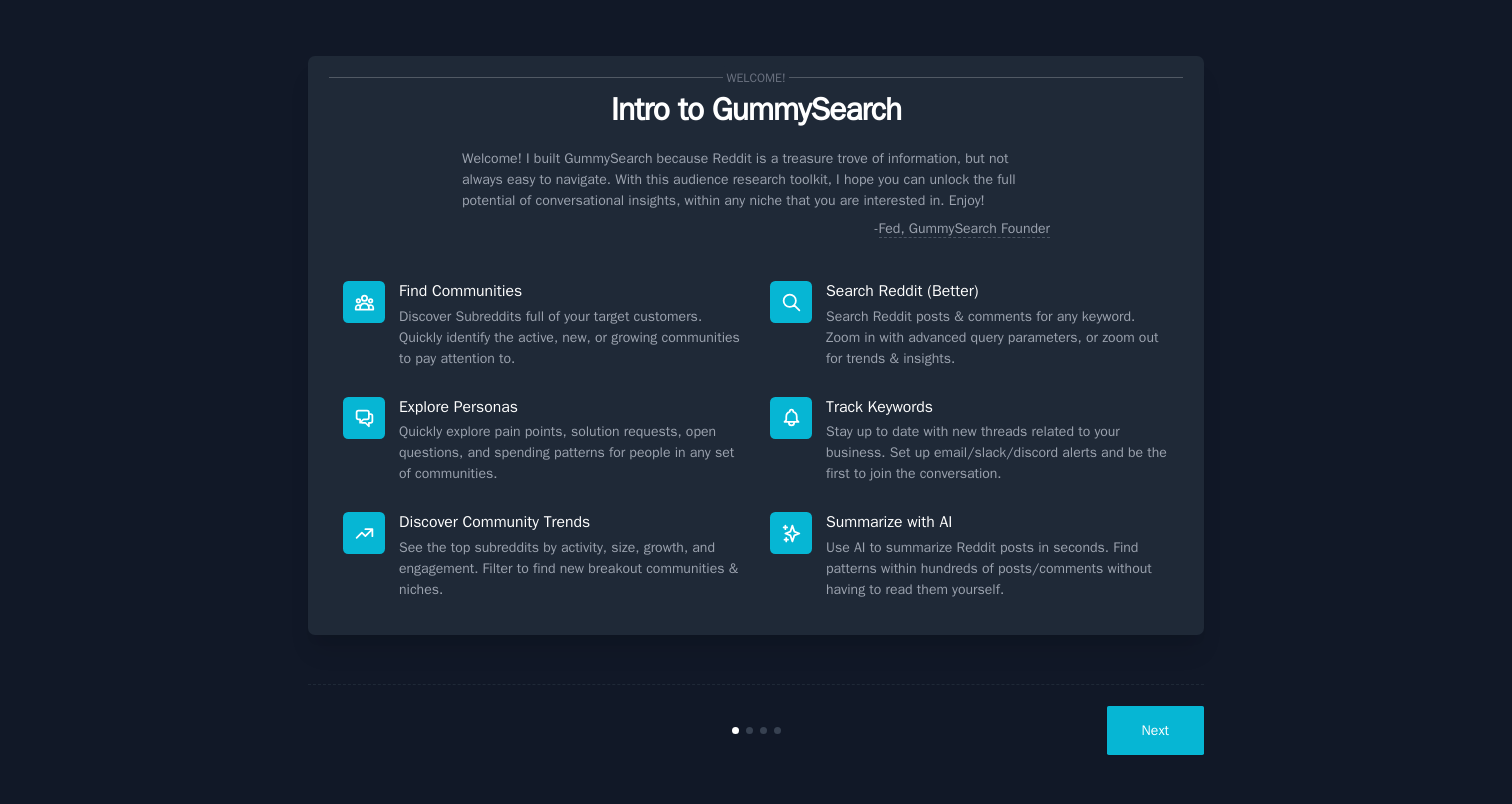 scroll, scrollTop: 0, scrollLeft: 0, axis: both 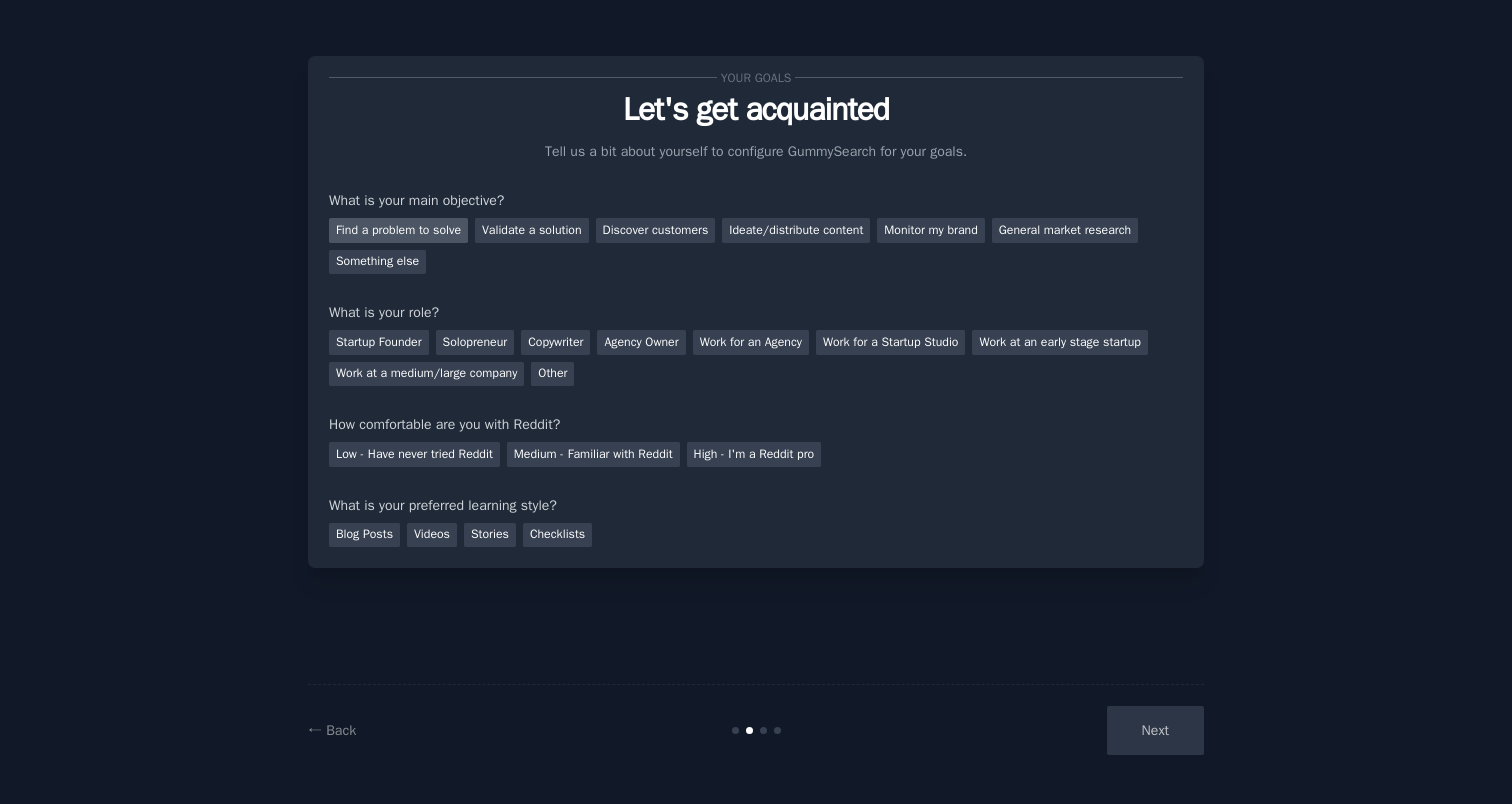 click on "Find a problem to solve" at bounding box center (398, 230) 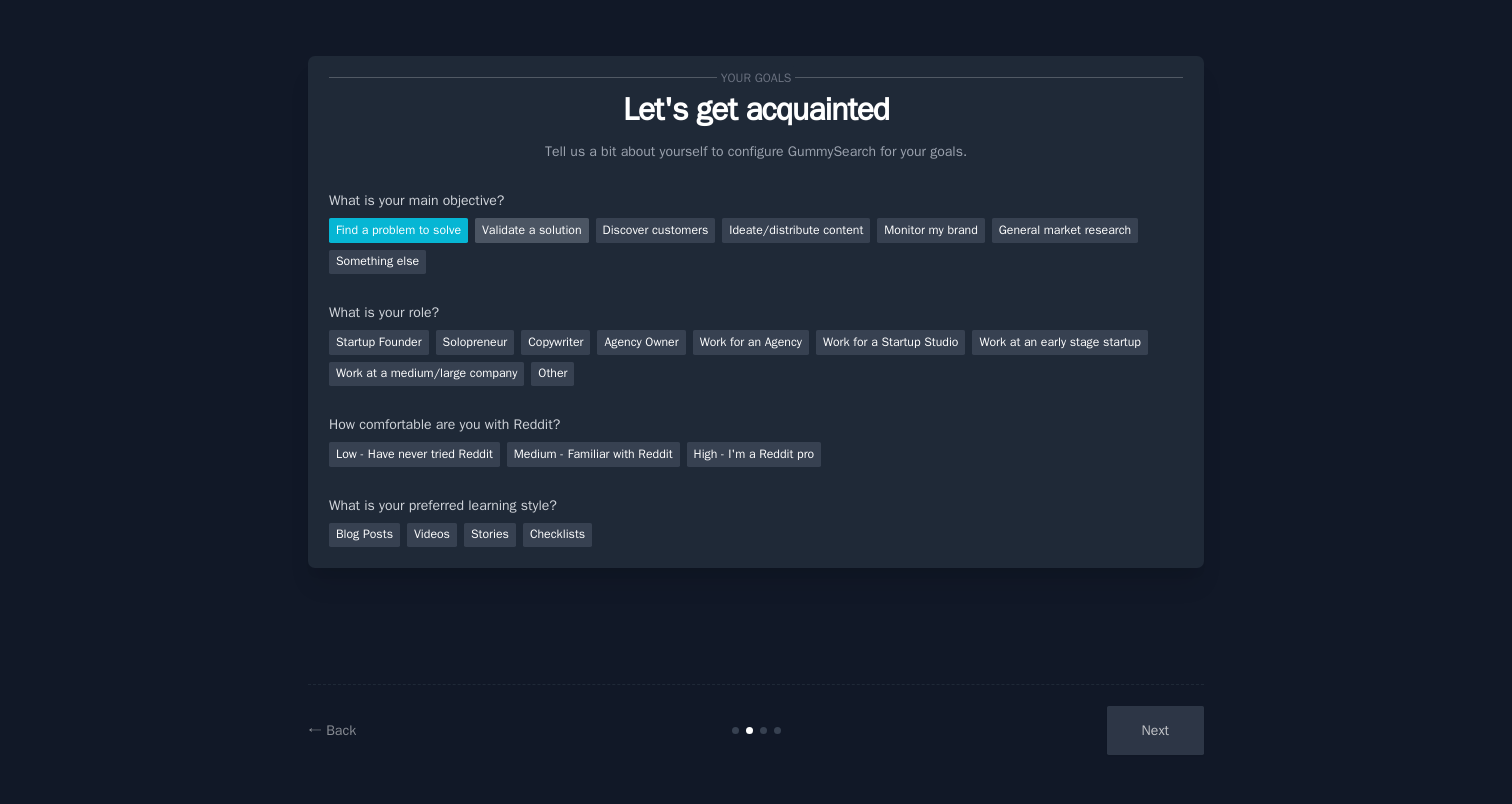 click on "Validate a solution" at bounding box center [532, 230] 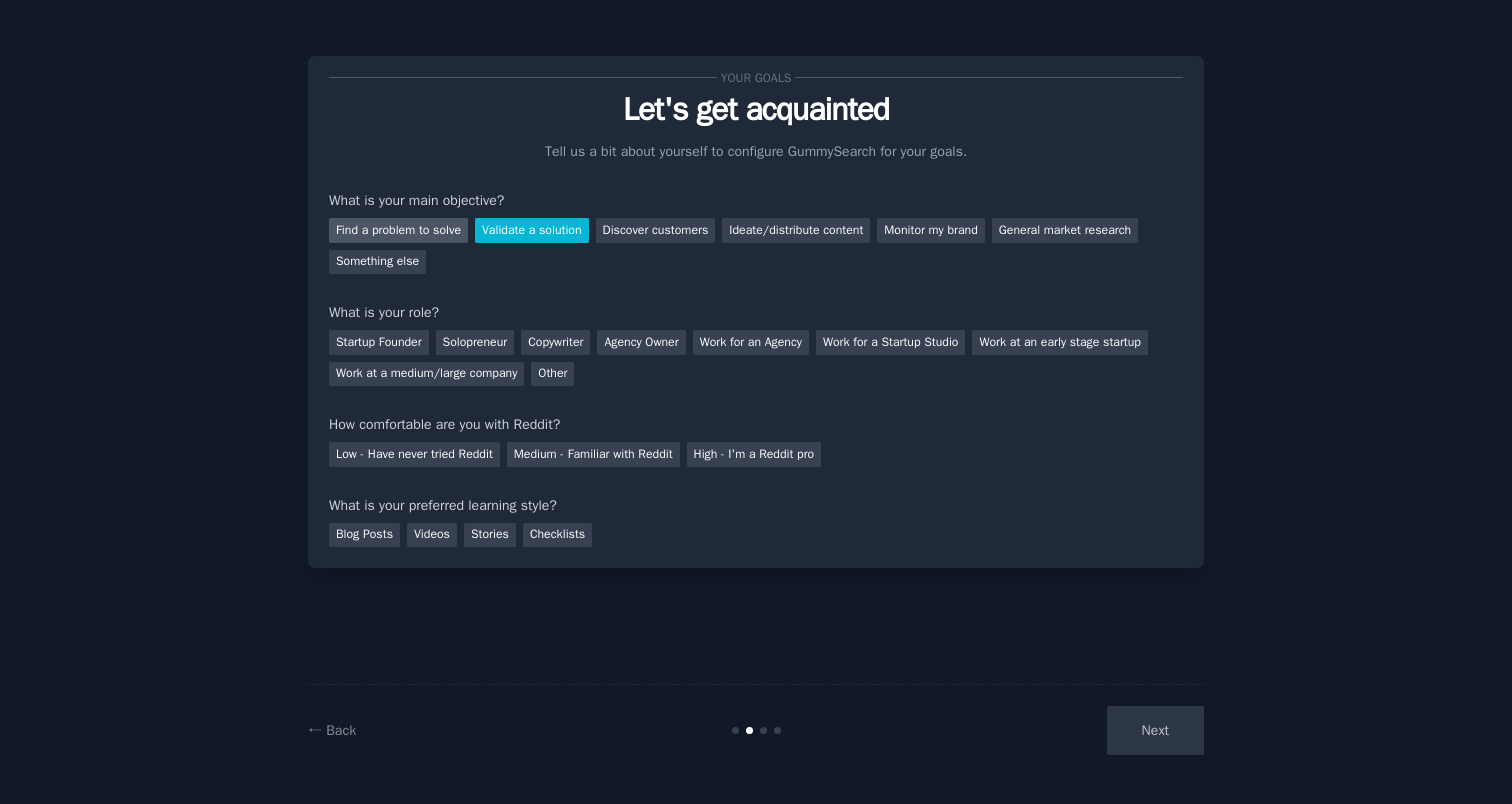 click on "Find a problem to solve" at bounding box center (398, 230) 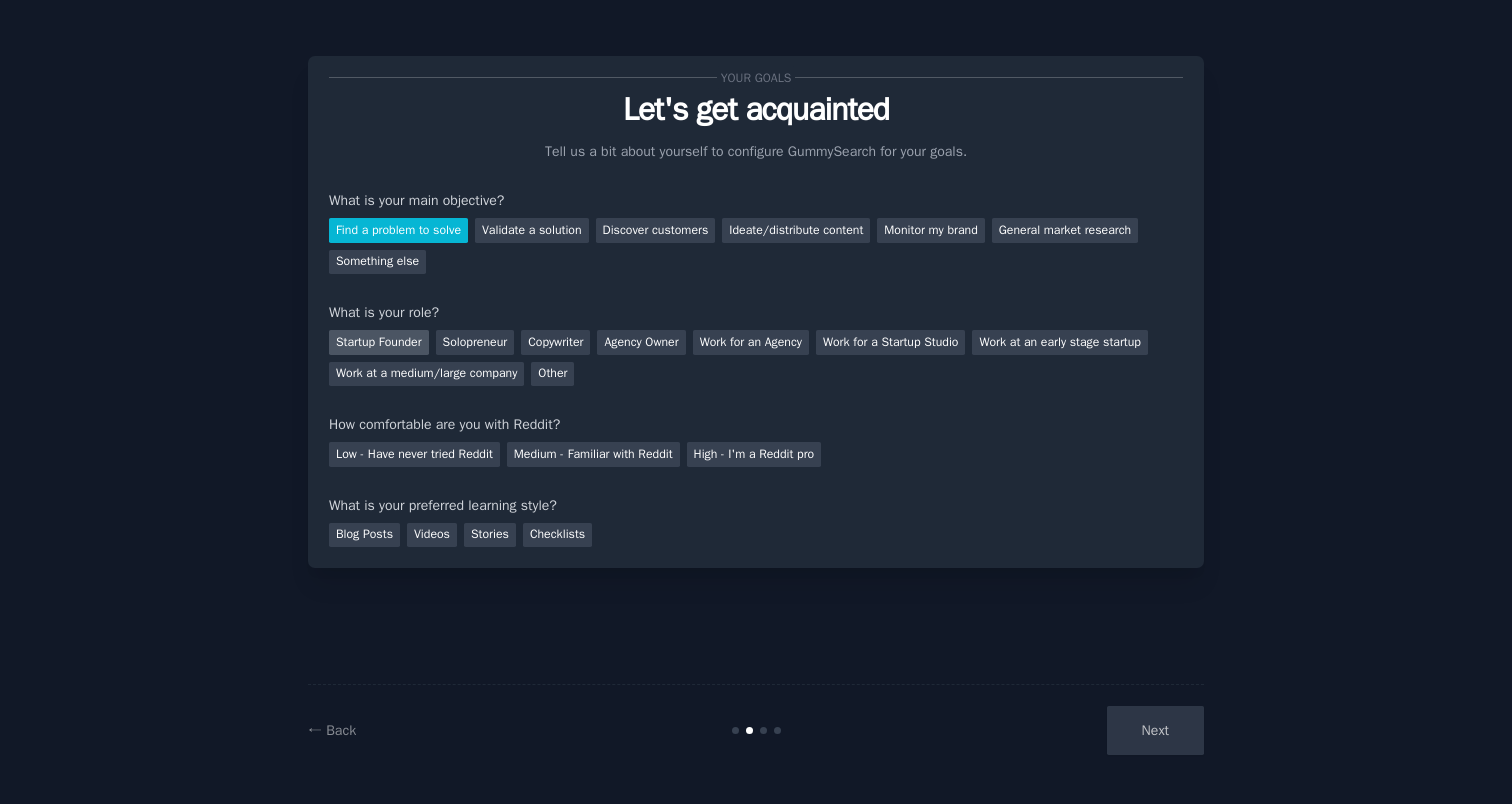 click on "Startup Founder" at bounding box center [379, 342] 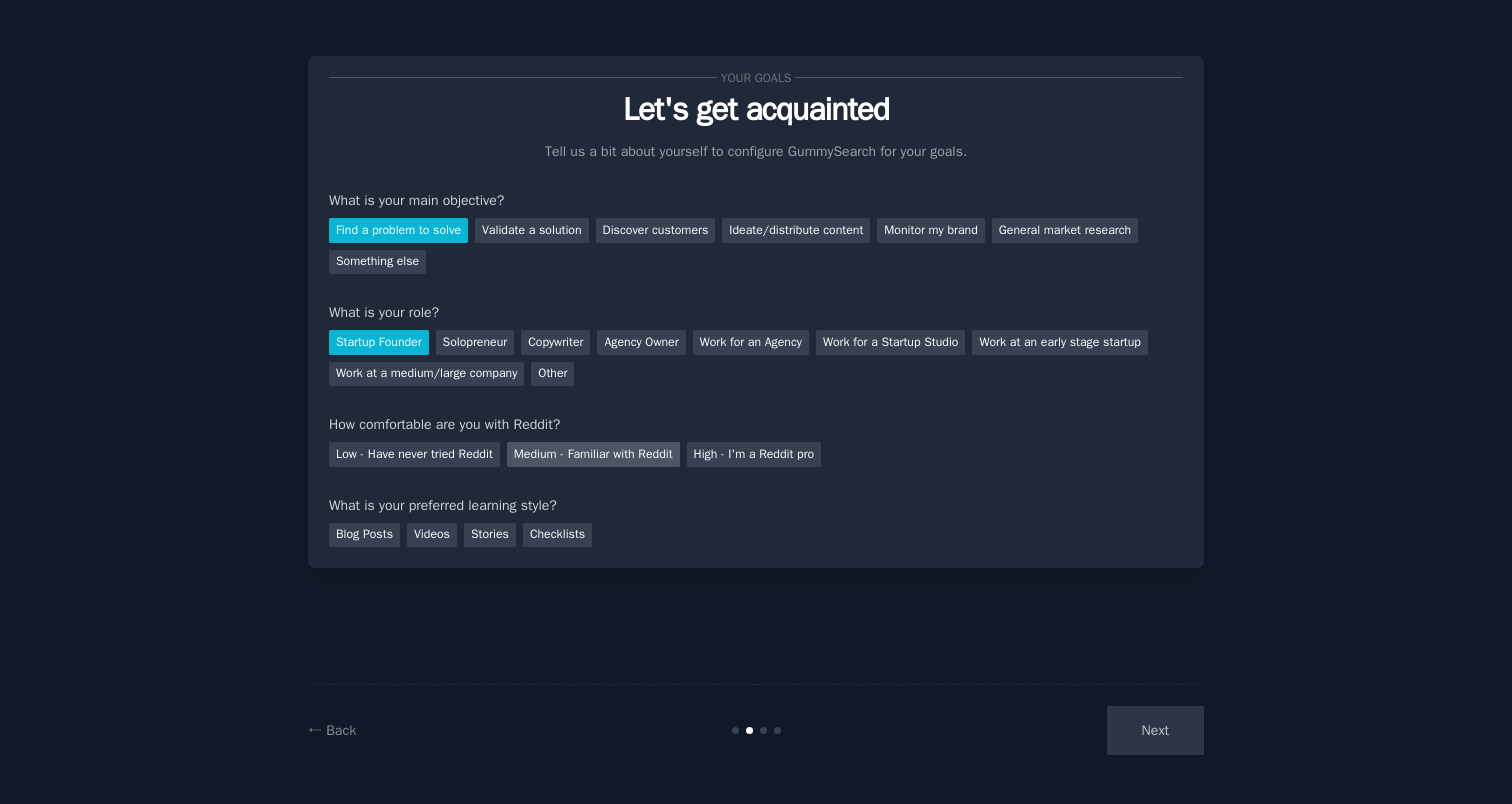 click on "Medium - Familiar with Reddit" at bounding box center (593, 454) 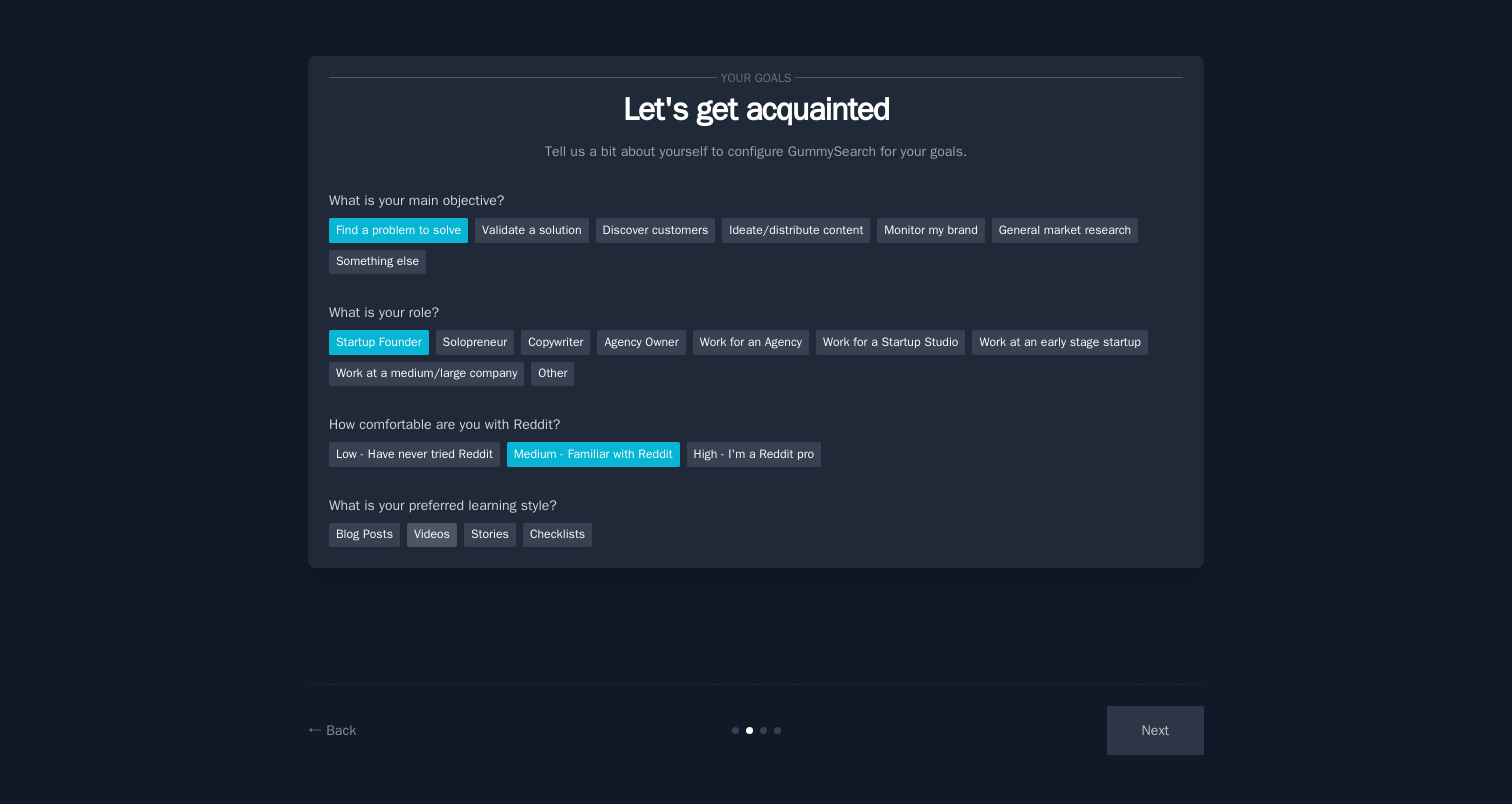 click on "Videos" at bounding box center (432, 535) 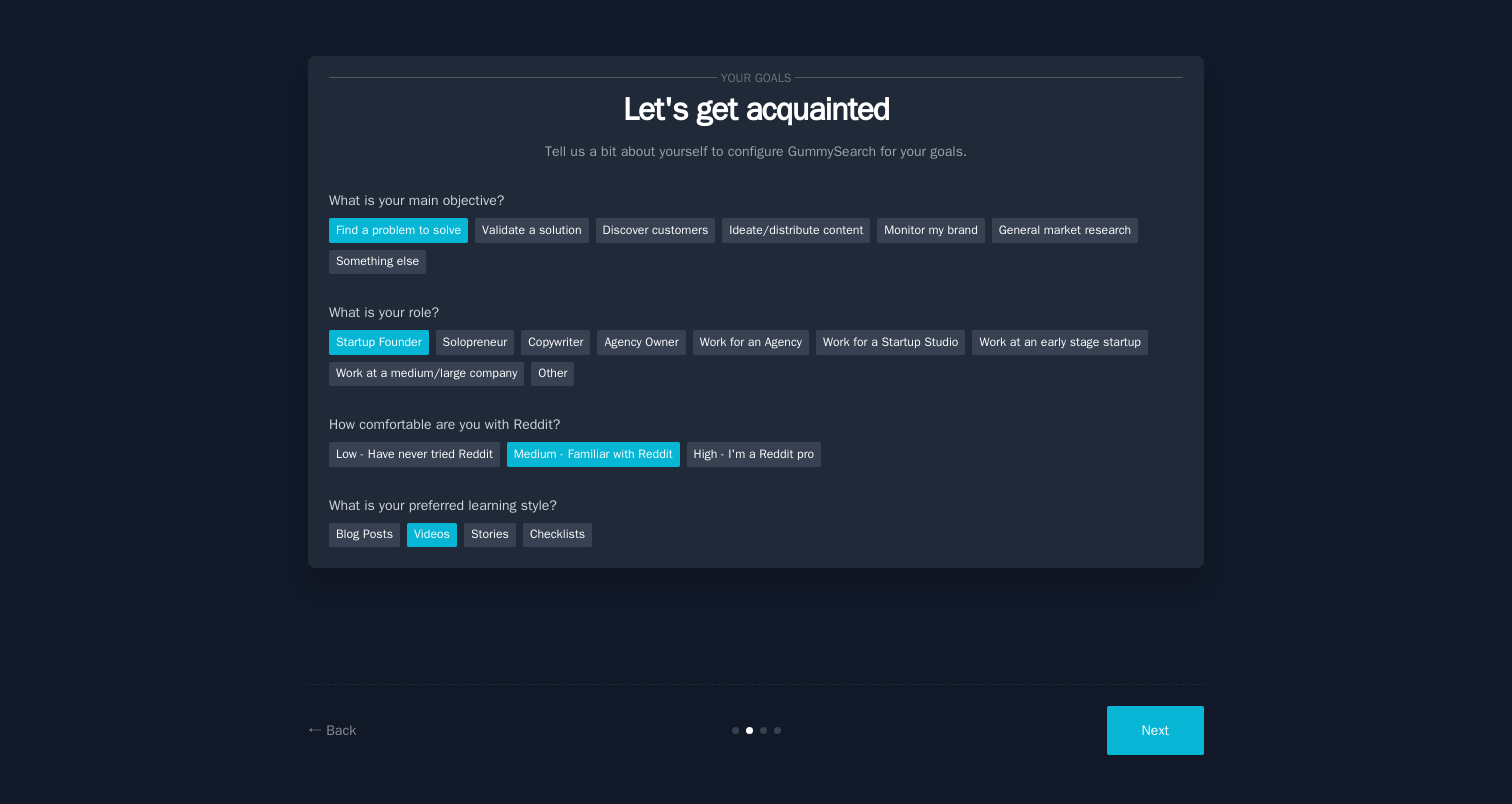 click on "Next" at bounding box center (1155, 730) 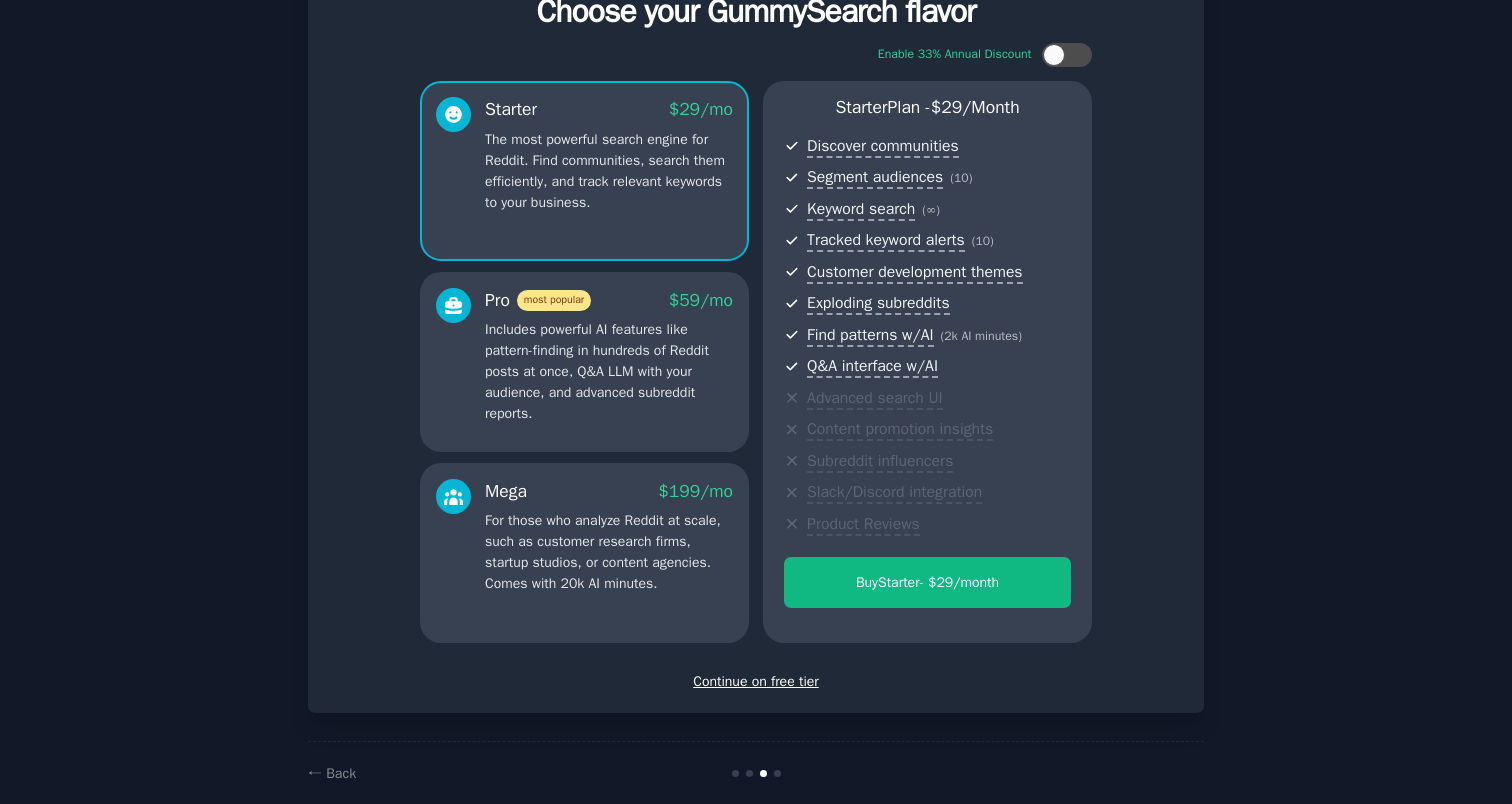 scroll, scrollTop: 31, scrollLeft: 0, axis: vertical 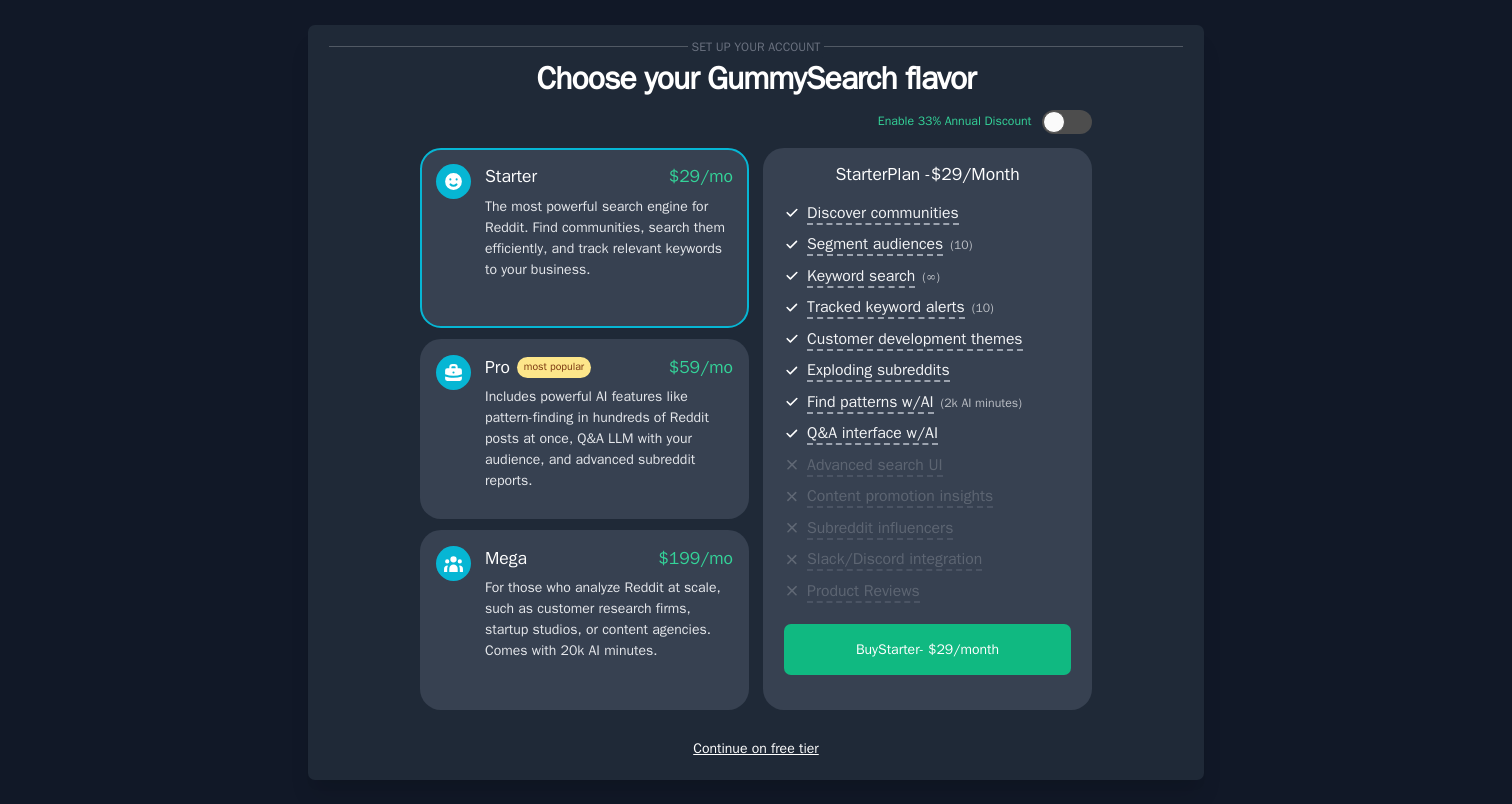 click on "Continue on free tier" at bounding box center (756, 748) 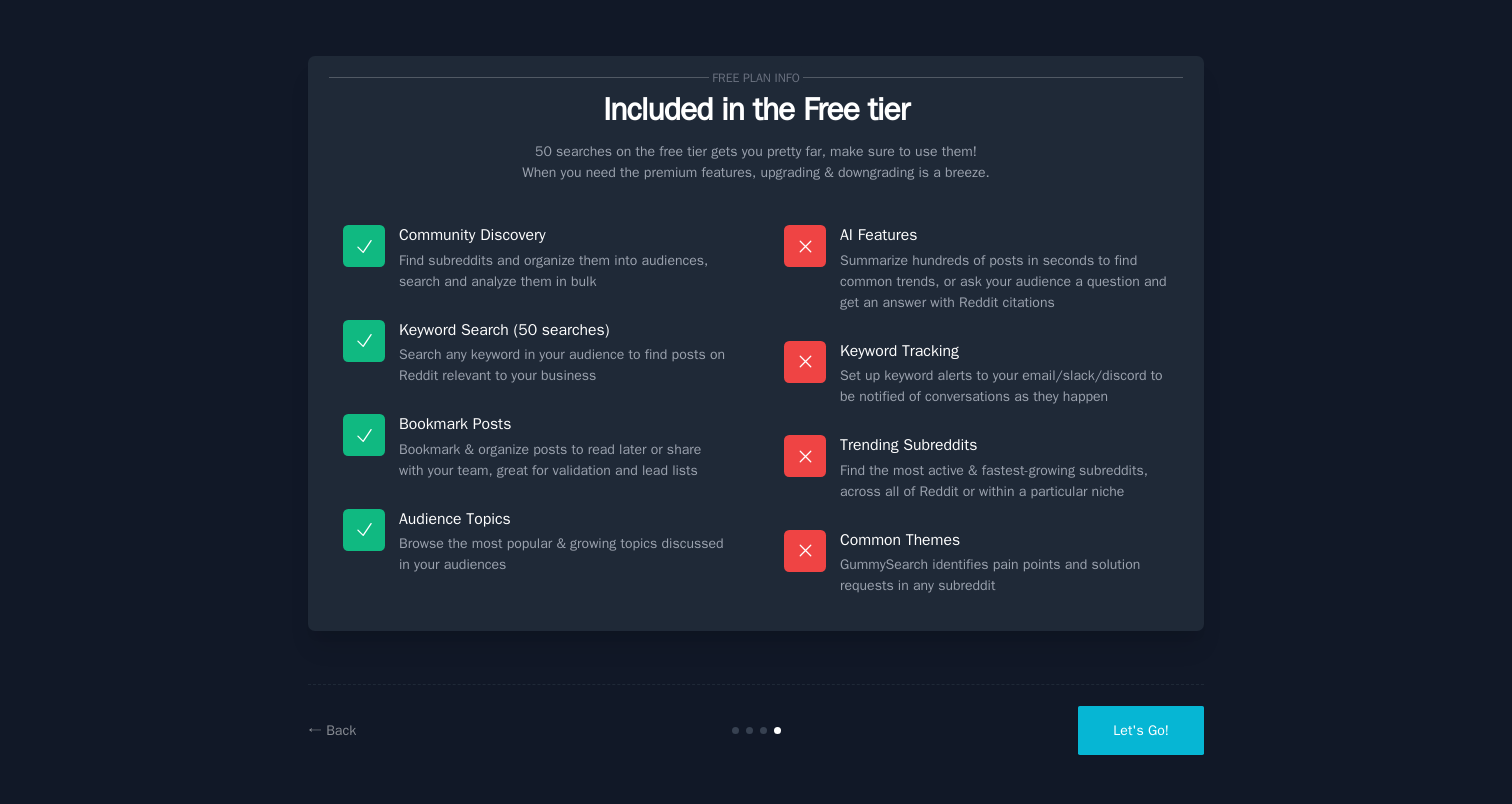 scroll, scrollTop: 0, scrollLeft: 0, axis: both 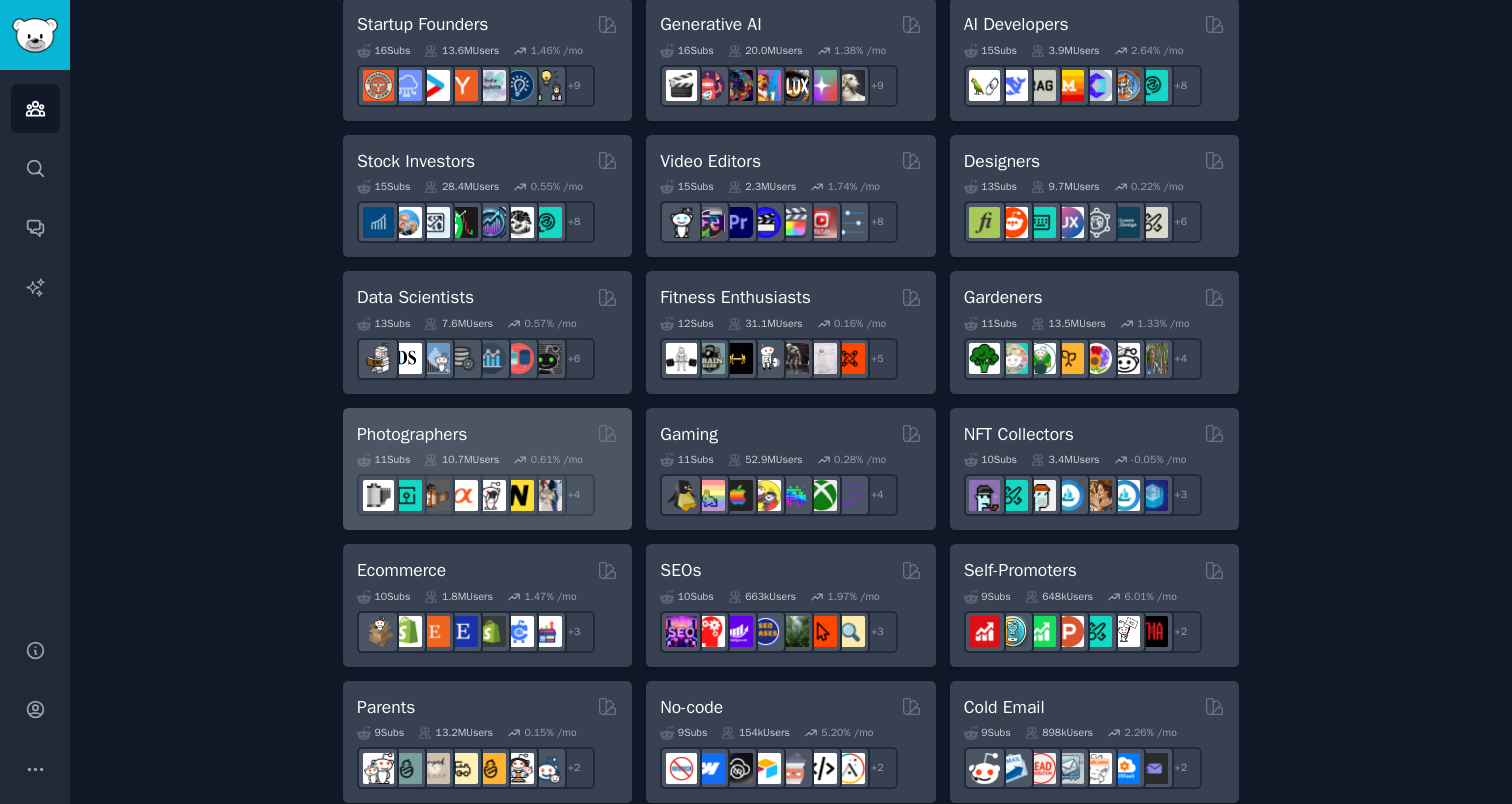 click on "Photographers Curated by GummySearch" at bounding box center [487, 434] 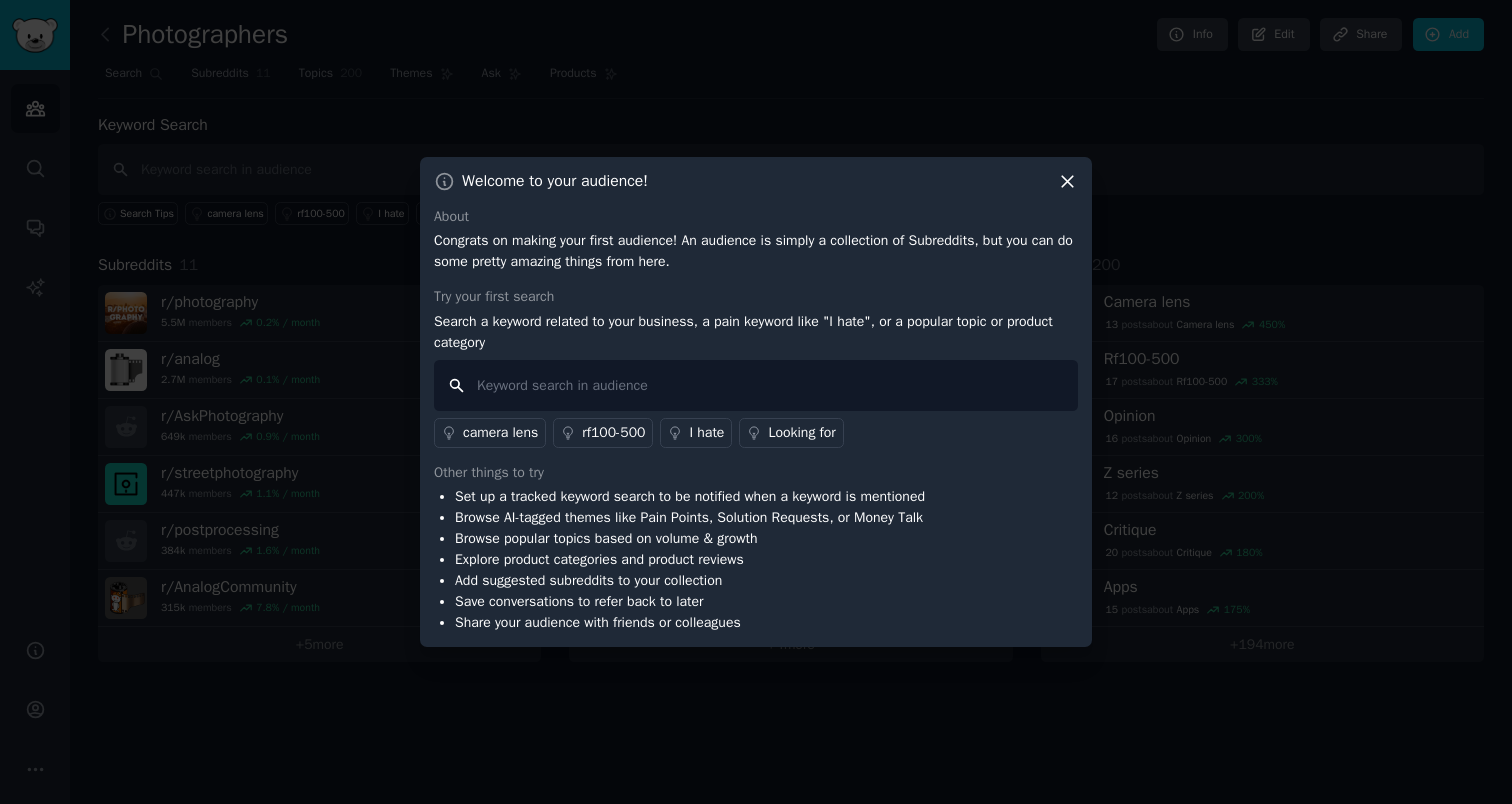 click at bounding box center [756, 385] 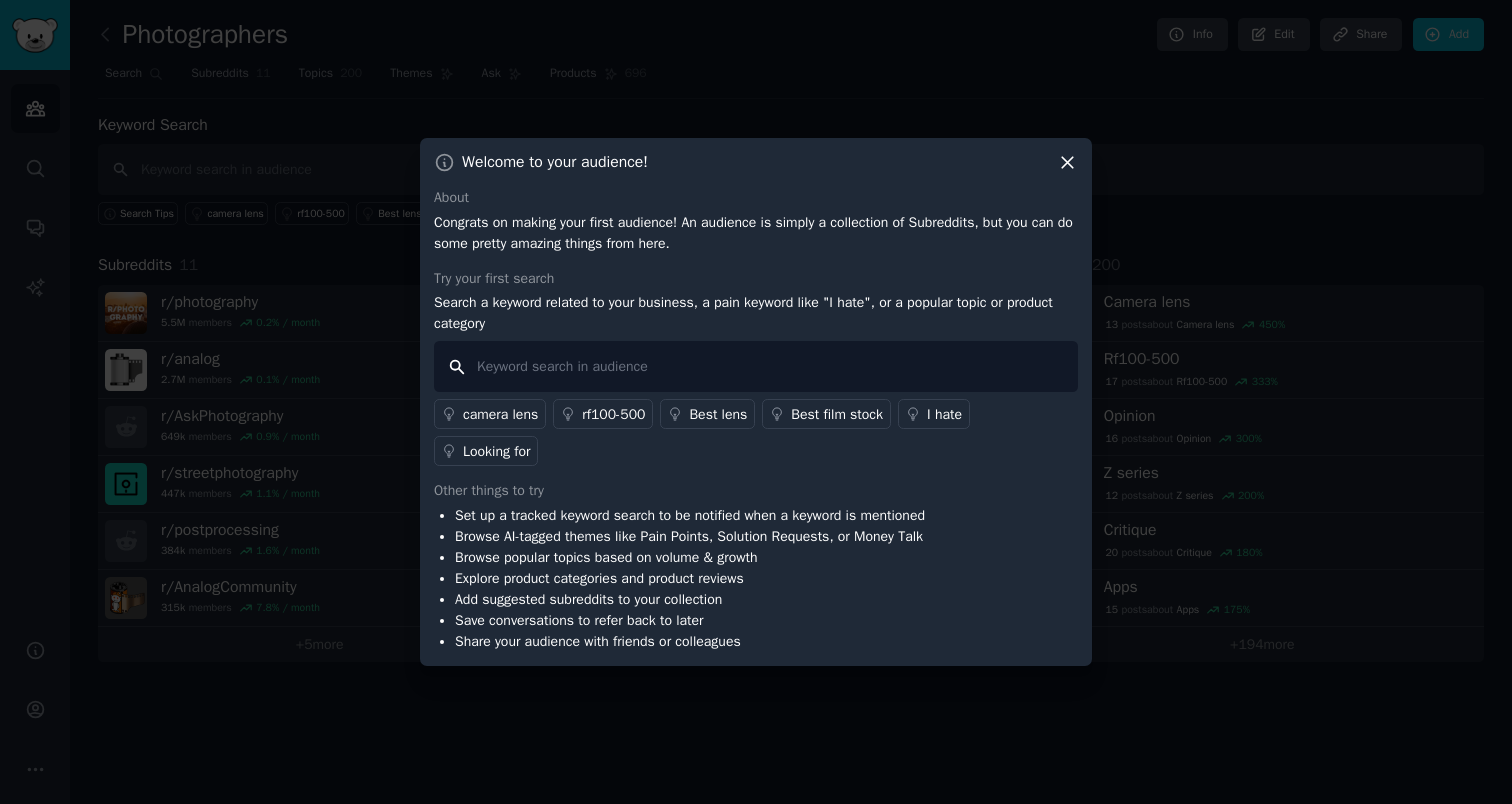 click at bounding box center [756, 366] 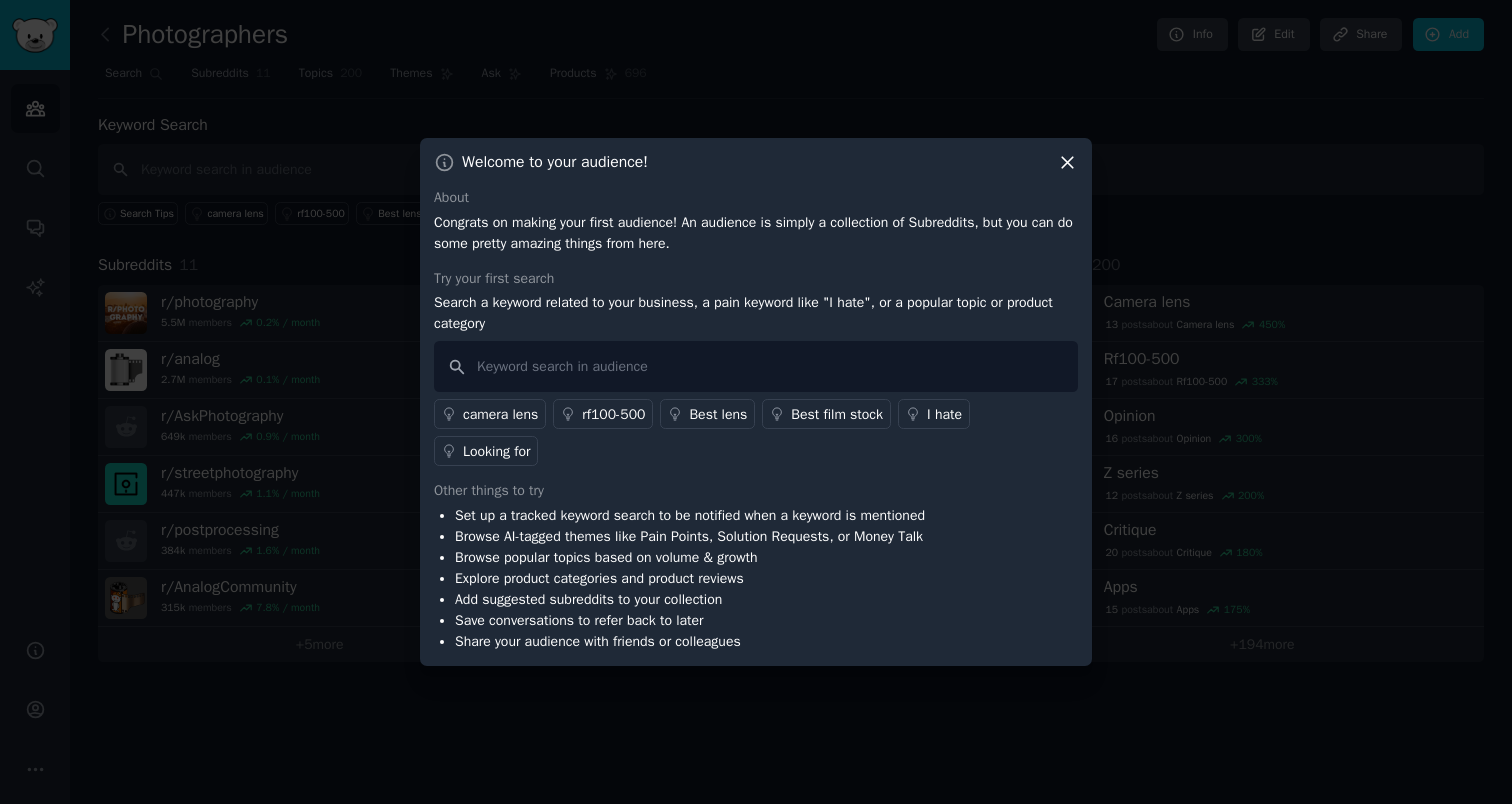 click on "I hate" at bounding box center (944, 414) 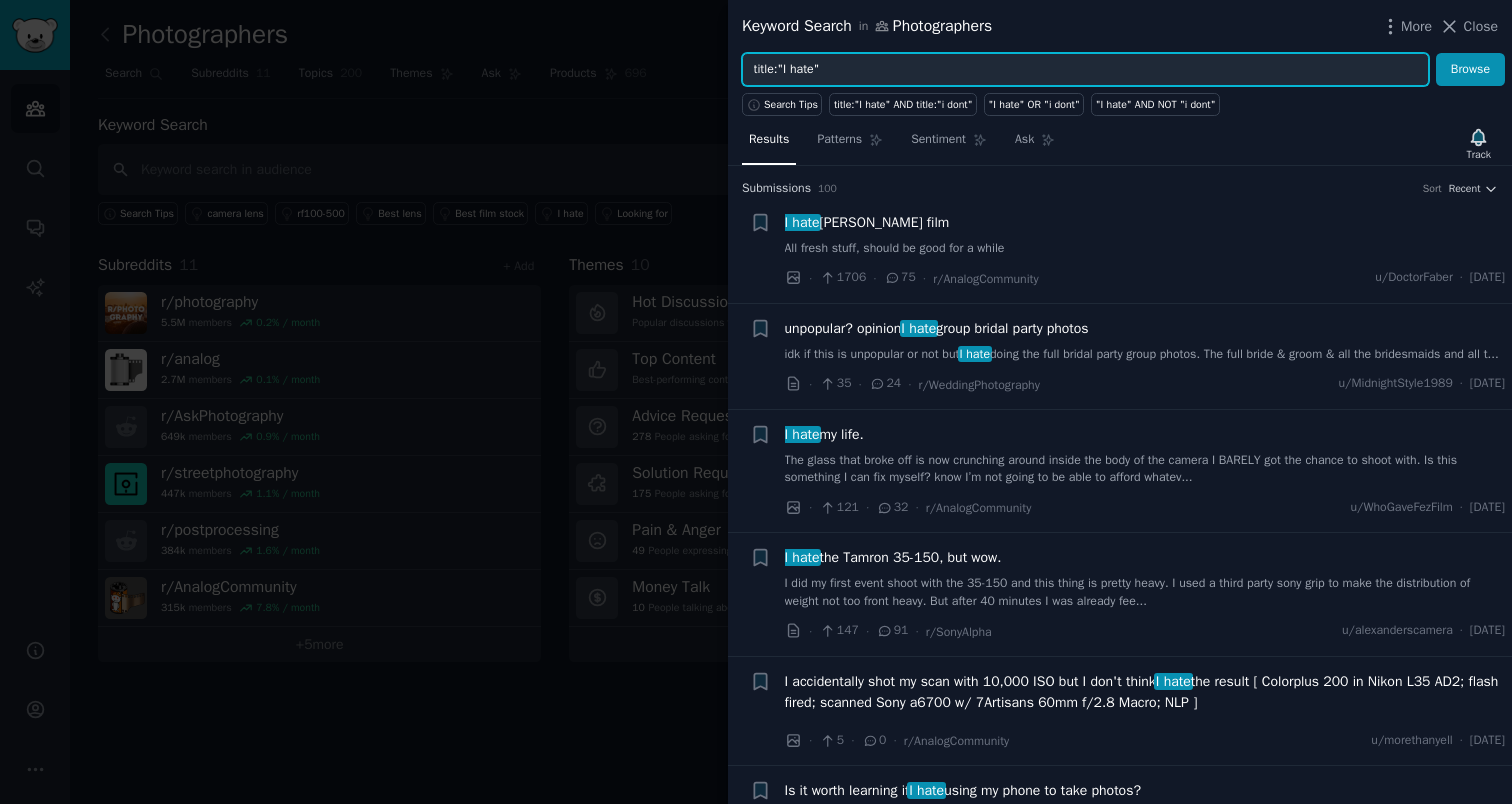 click on "title:"I hate"" at bounding box center (1085, 70) 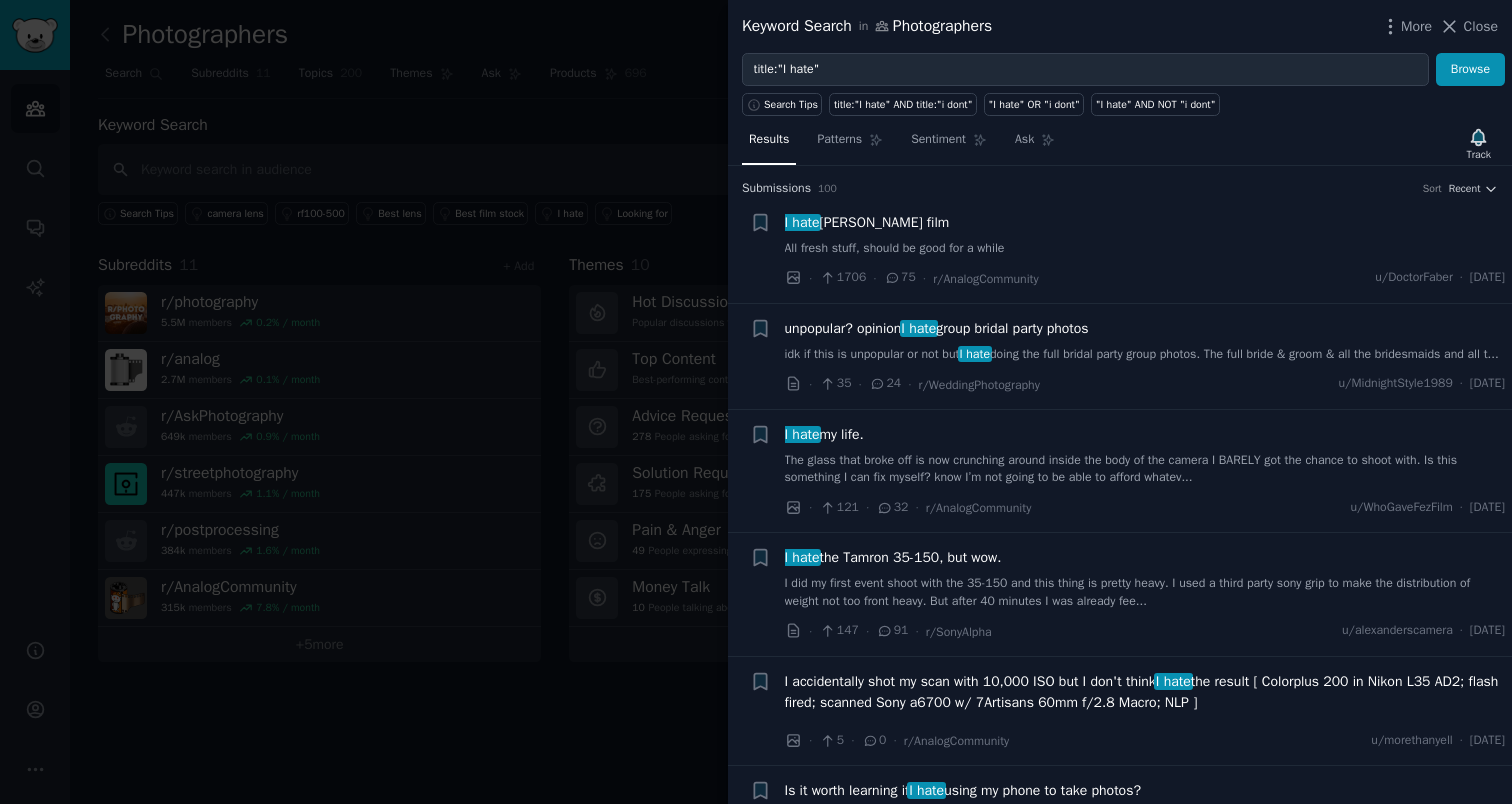 scroll, scrollTop: 0, scrollLeft: 0, axis: both 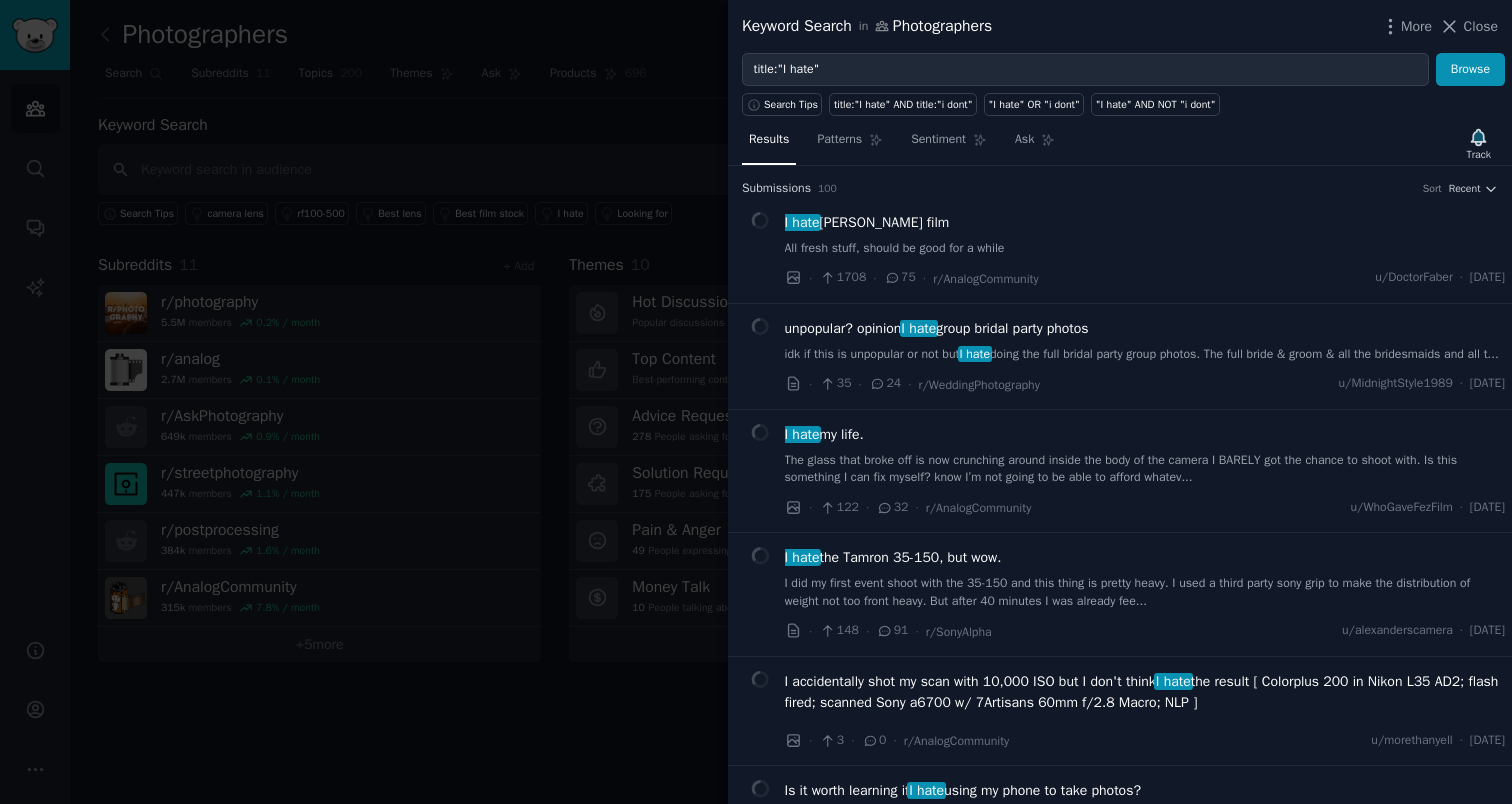 click at bounding box center (756, 402) 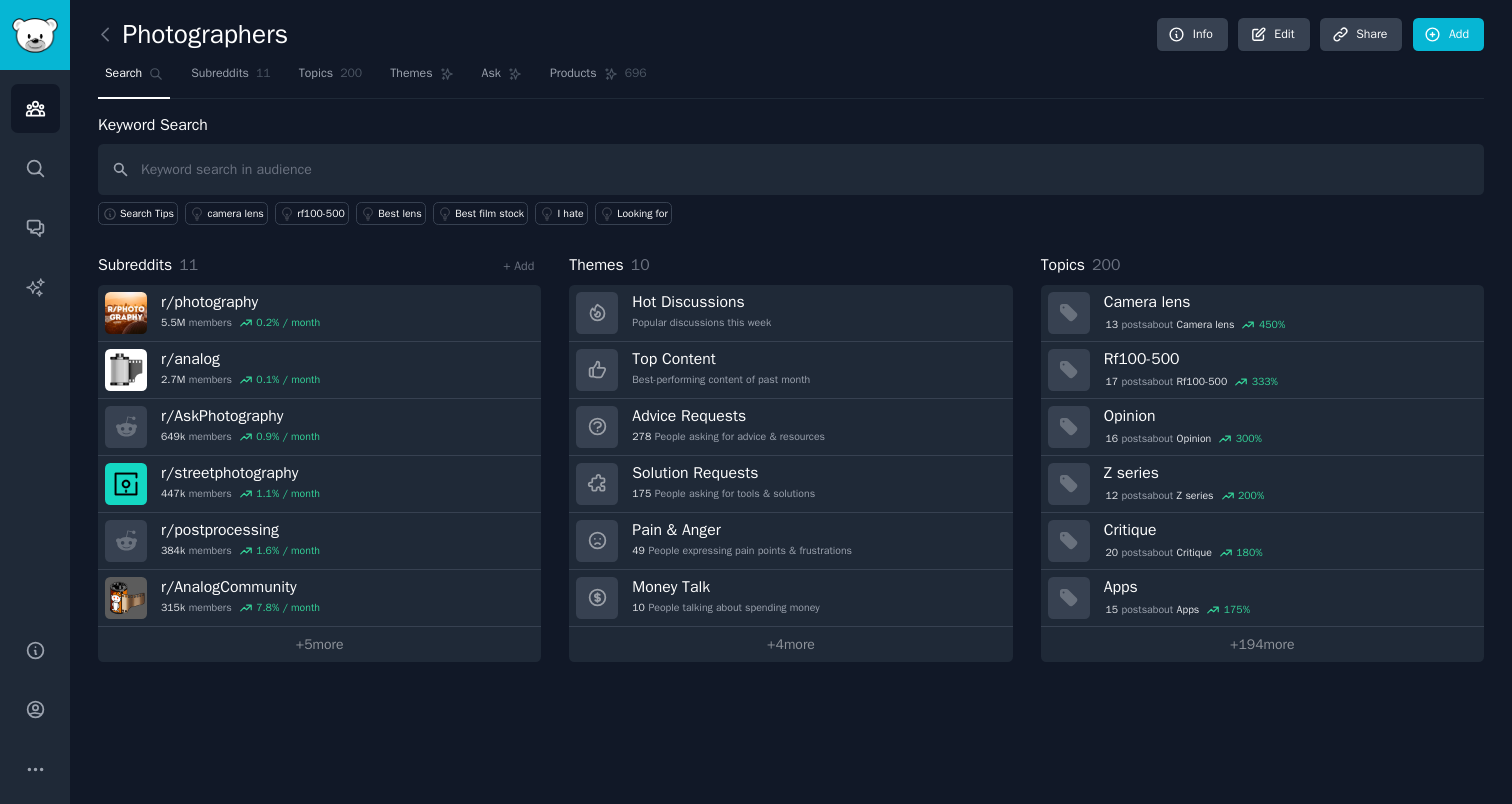 click at bounding box center (35, 35) 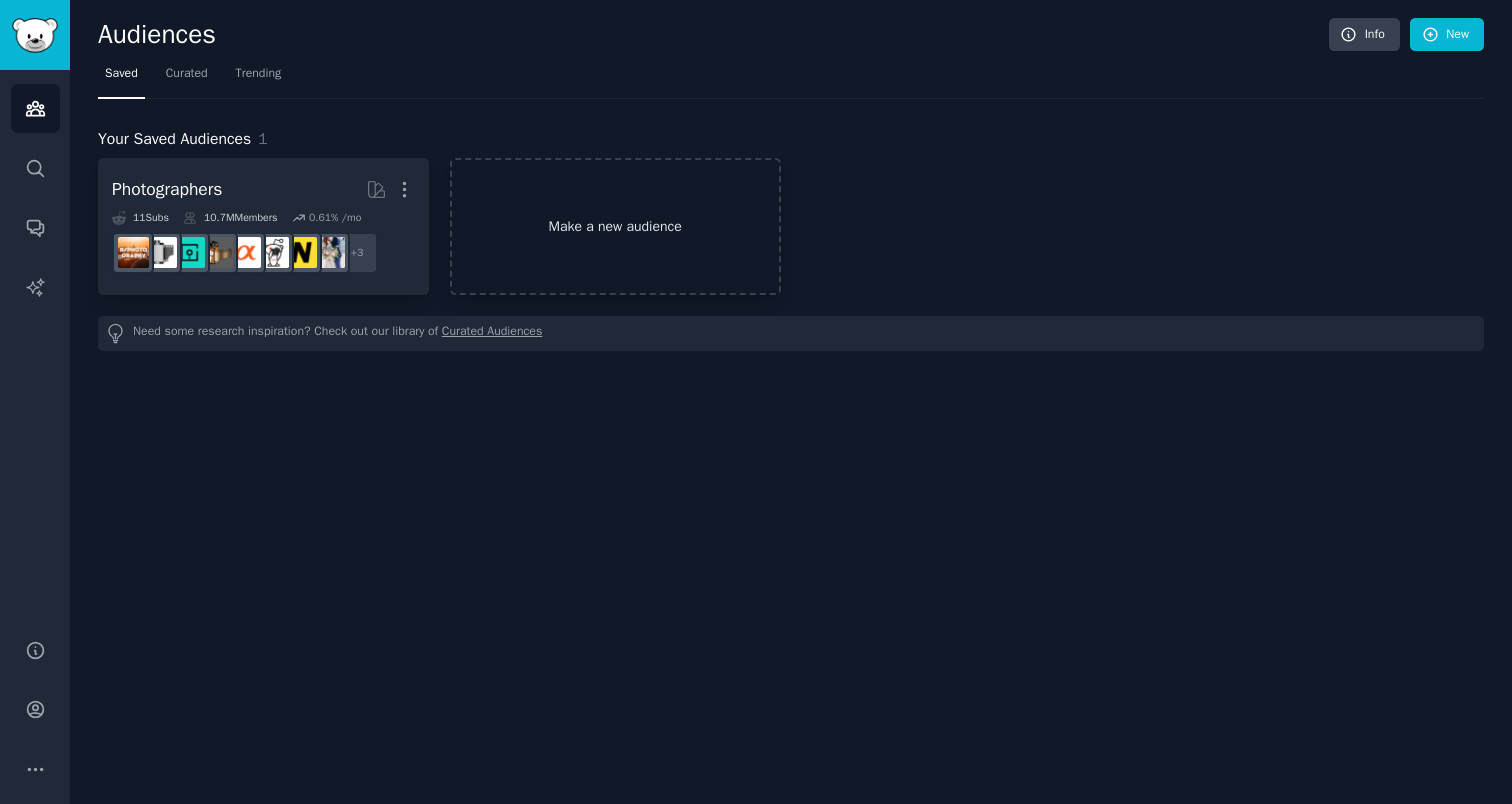 click on "Make a new audience" at bounding box center [615, 226] 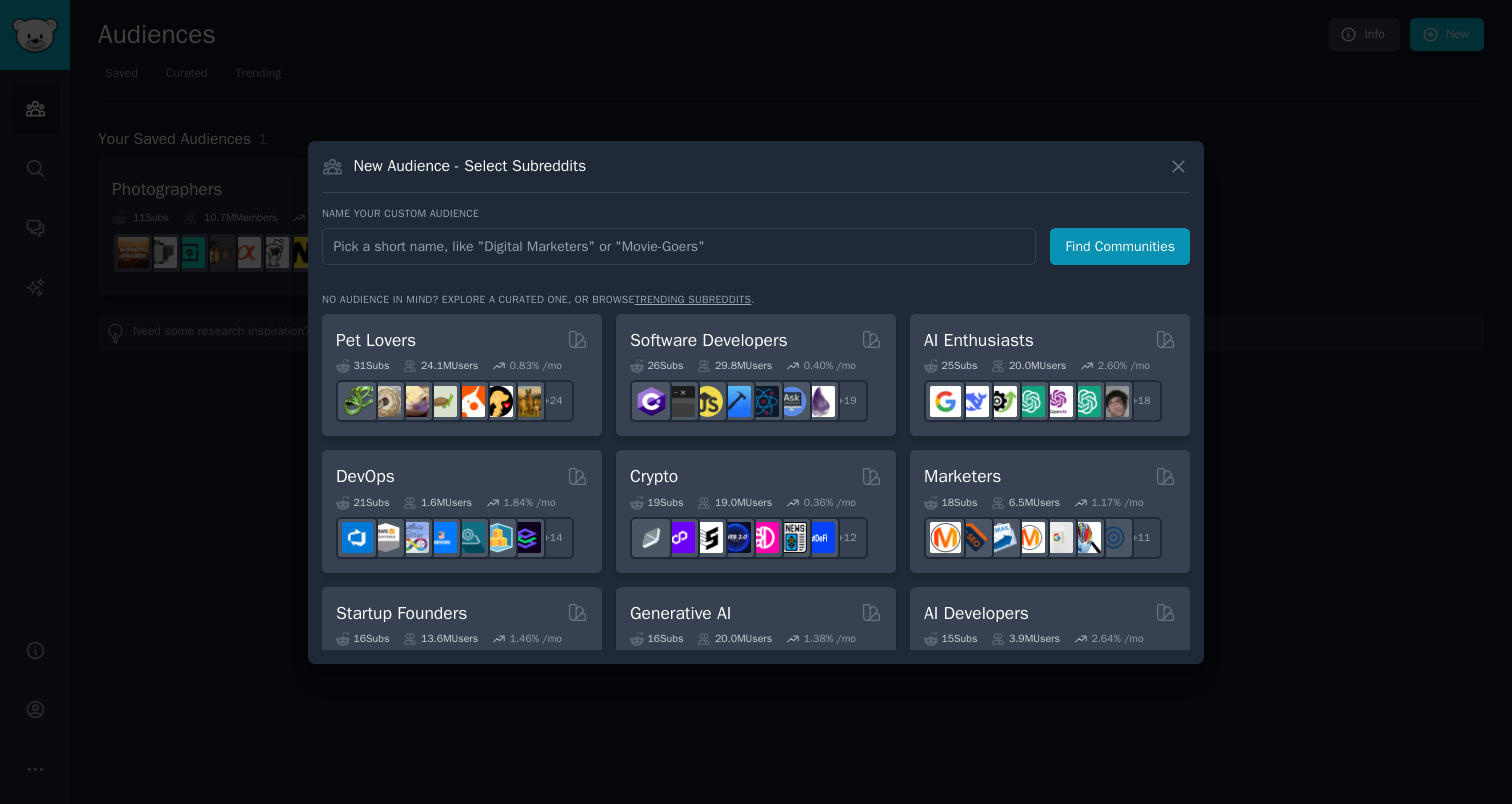 click at bounding box center (679, 246) 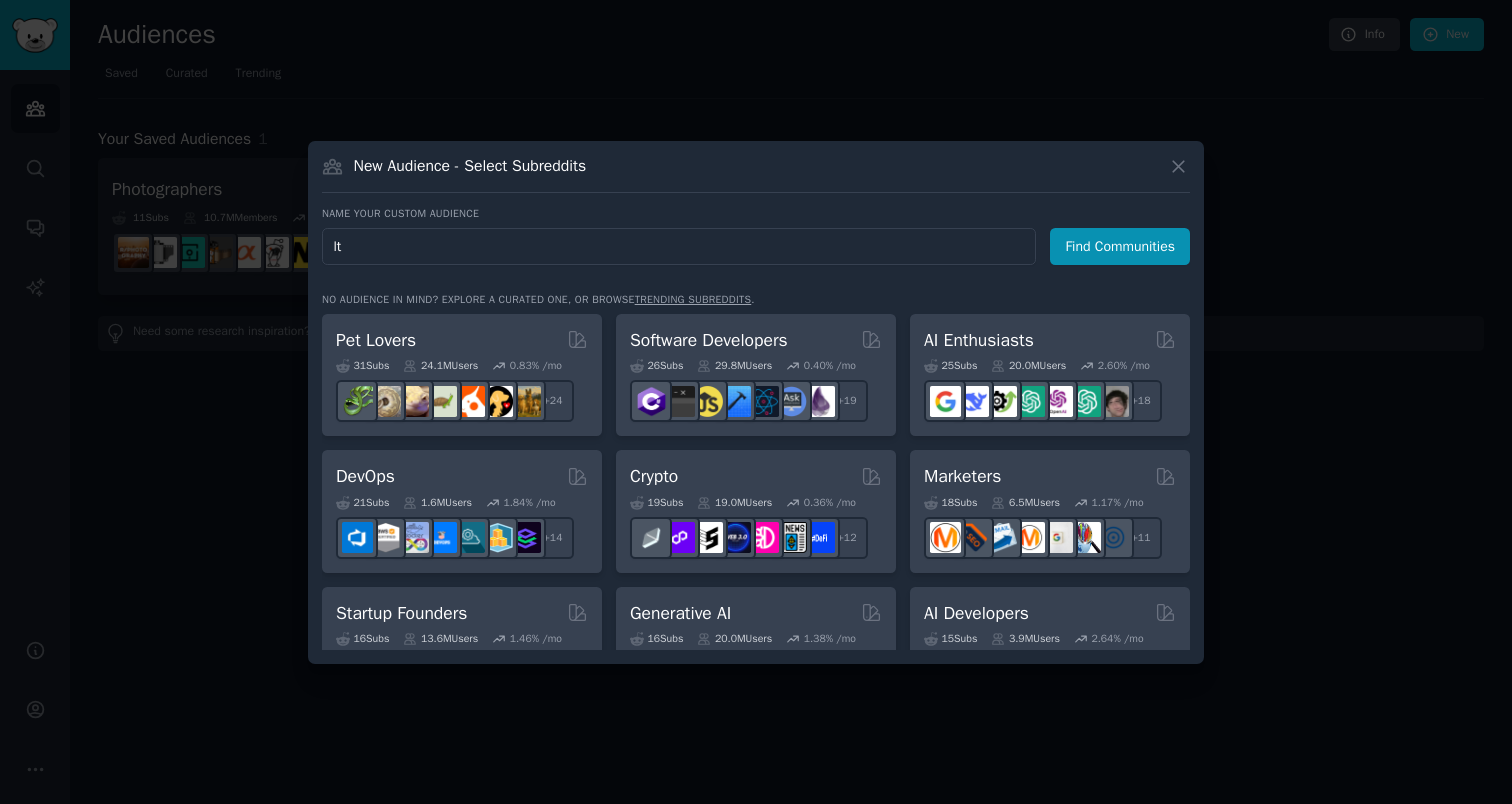 type on "ltt" 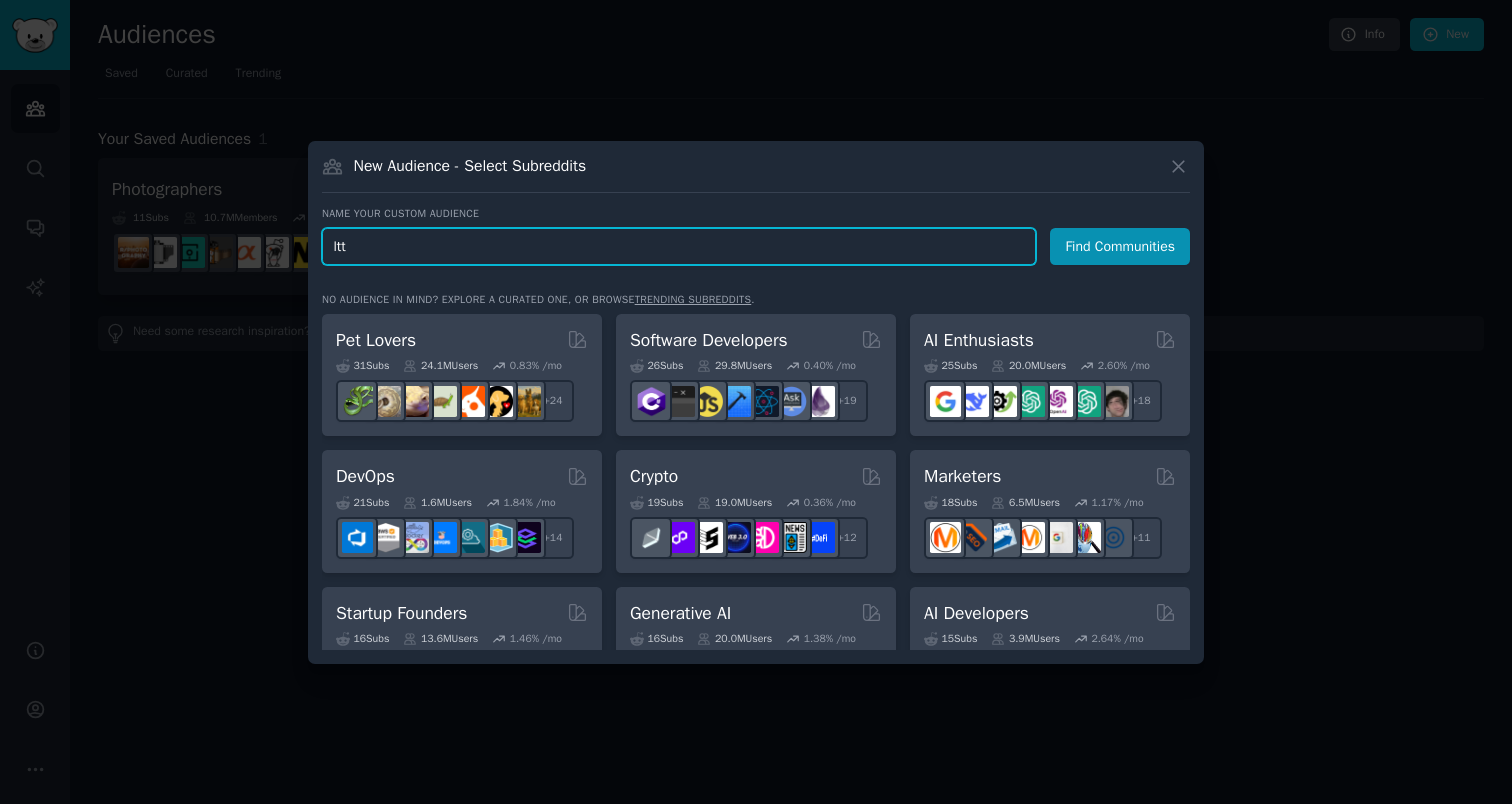 click on "Find Communities" at bounding box center (1120, 246) 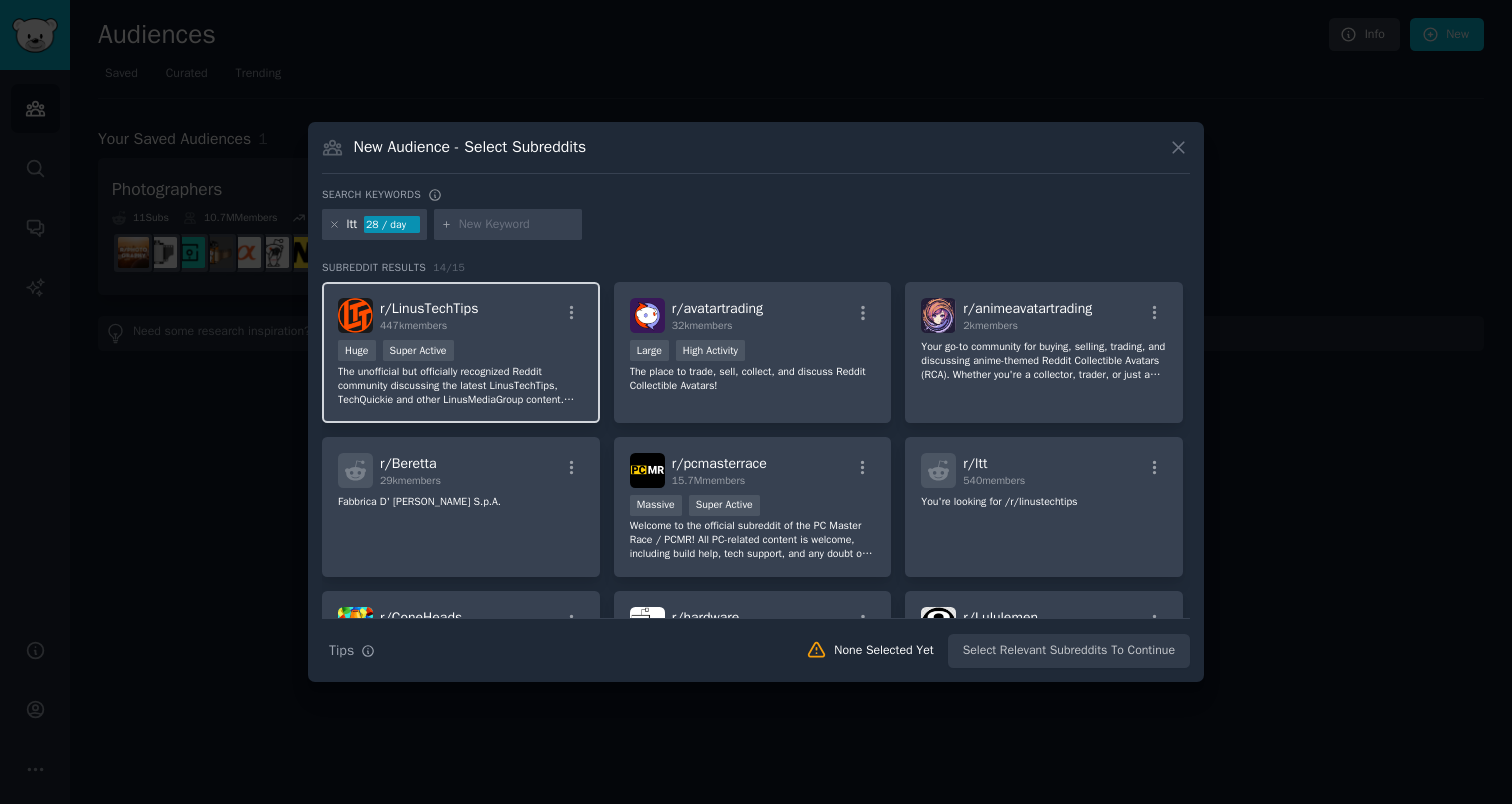 click on "r/ LinusTechTips 447k  members Huge Super Active The unofficial but officially recognized Reddit community discussing the latest LinusTechTips, TechQuickie and other LinusMediaGroup content. Come and join us today!" at bounding box center [461, 352] 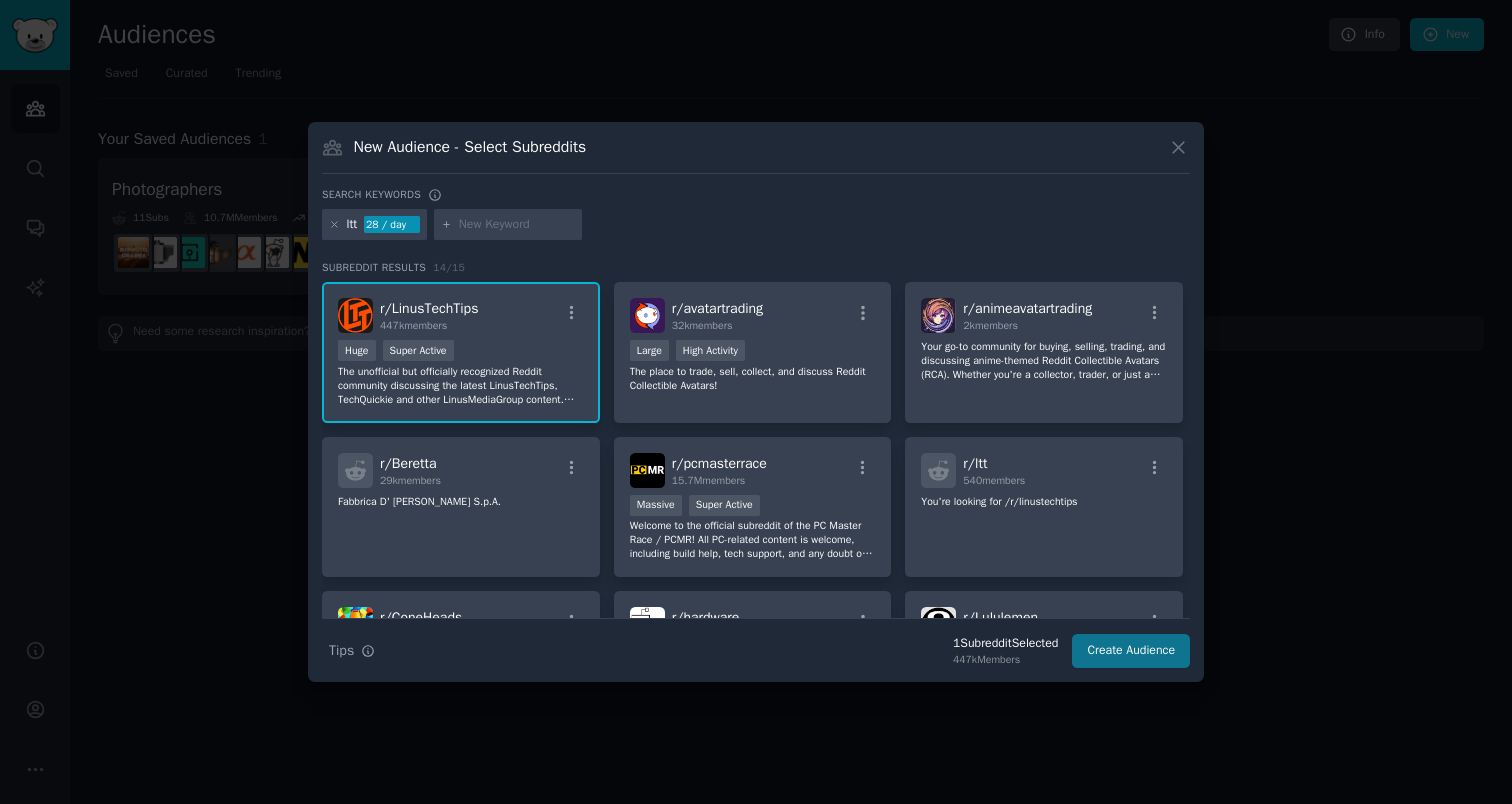 click on "Create Audience" at bounding box center (1131, 651) 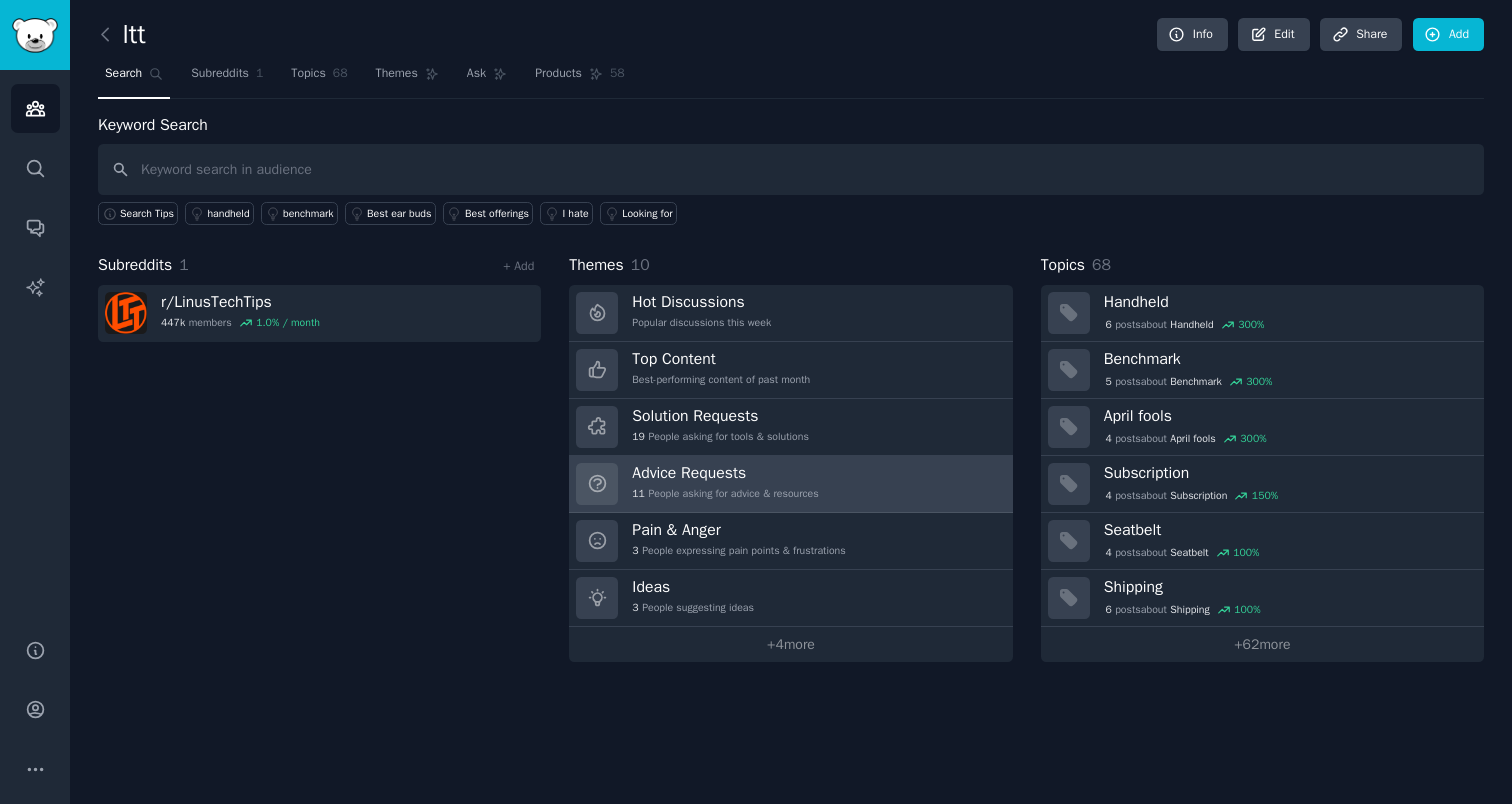 scroll, scrollTop: 0, scrollLeft: 0, axis: both 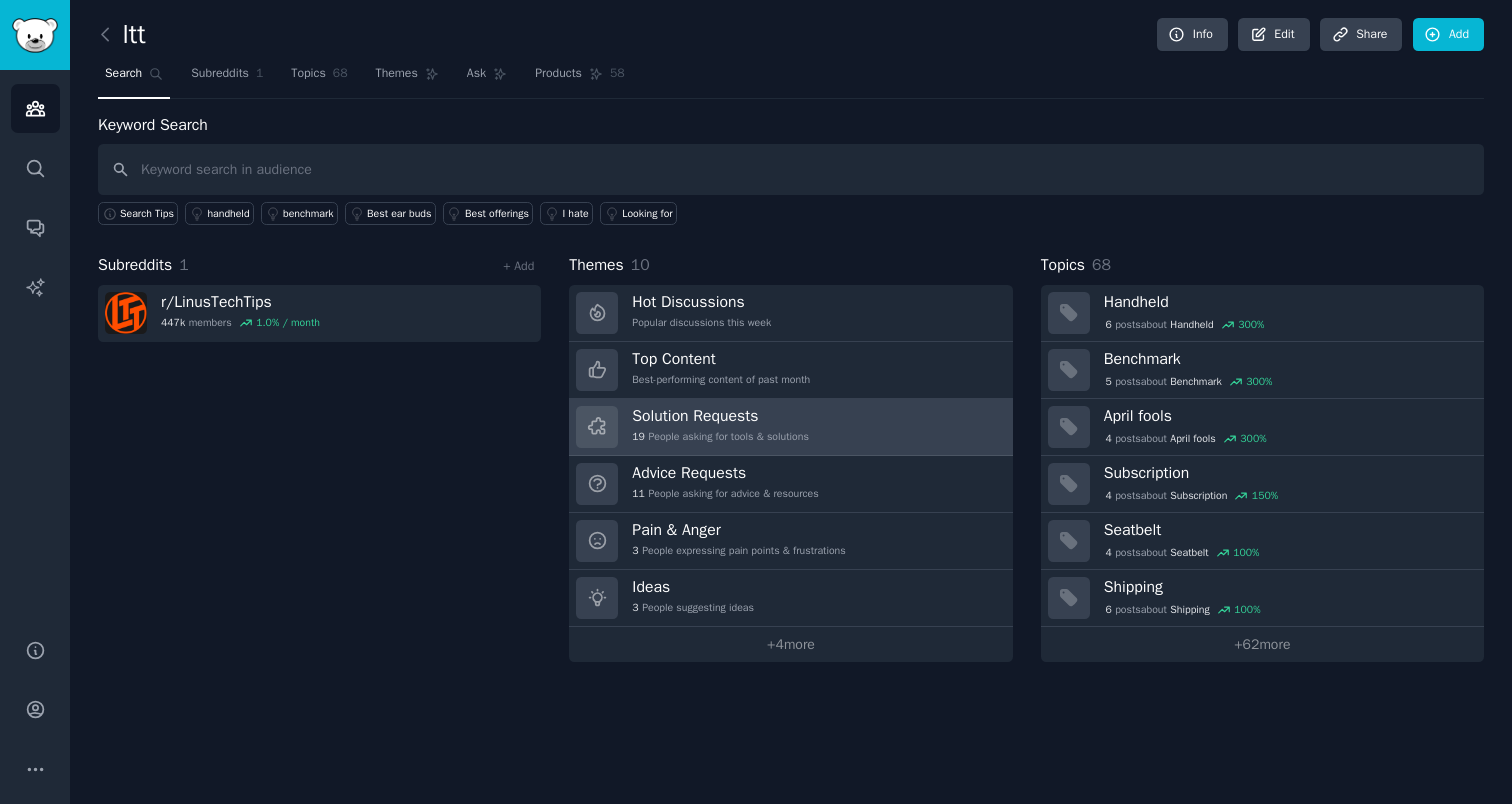 click on "Solution Requests 19 People asking for tools & solutions" at bounding box center [790, 427] 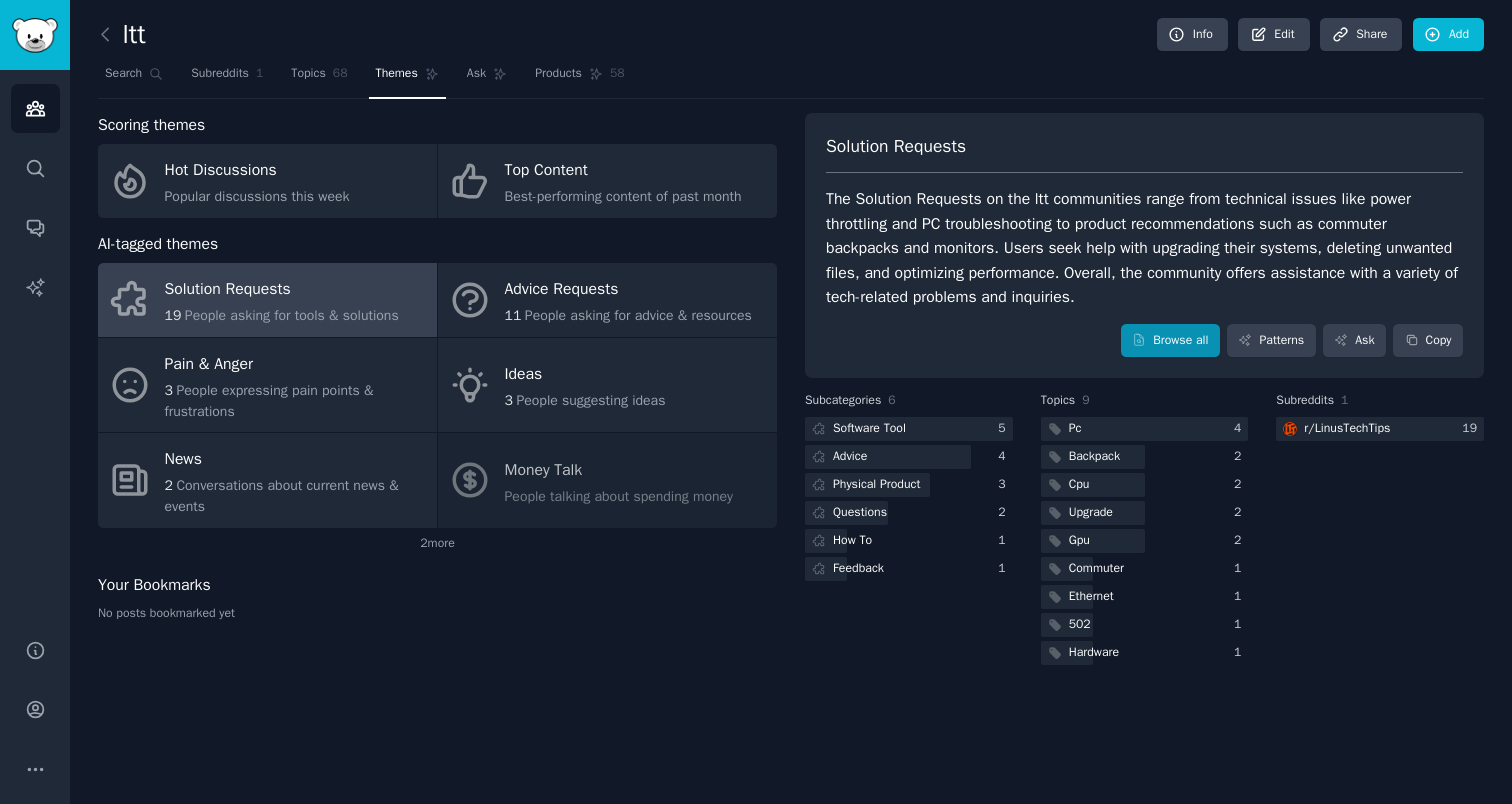 click on "Browse all" at bounding box center (1170, 341) 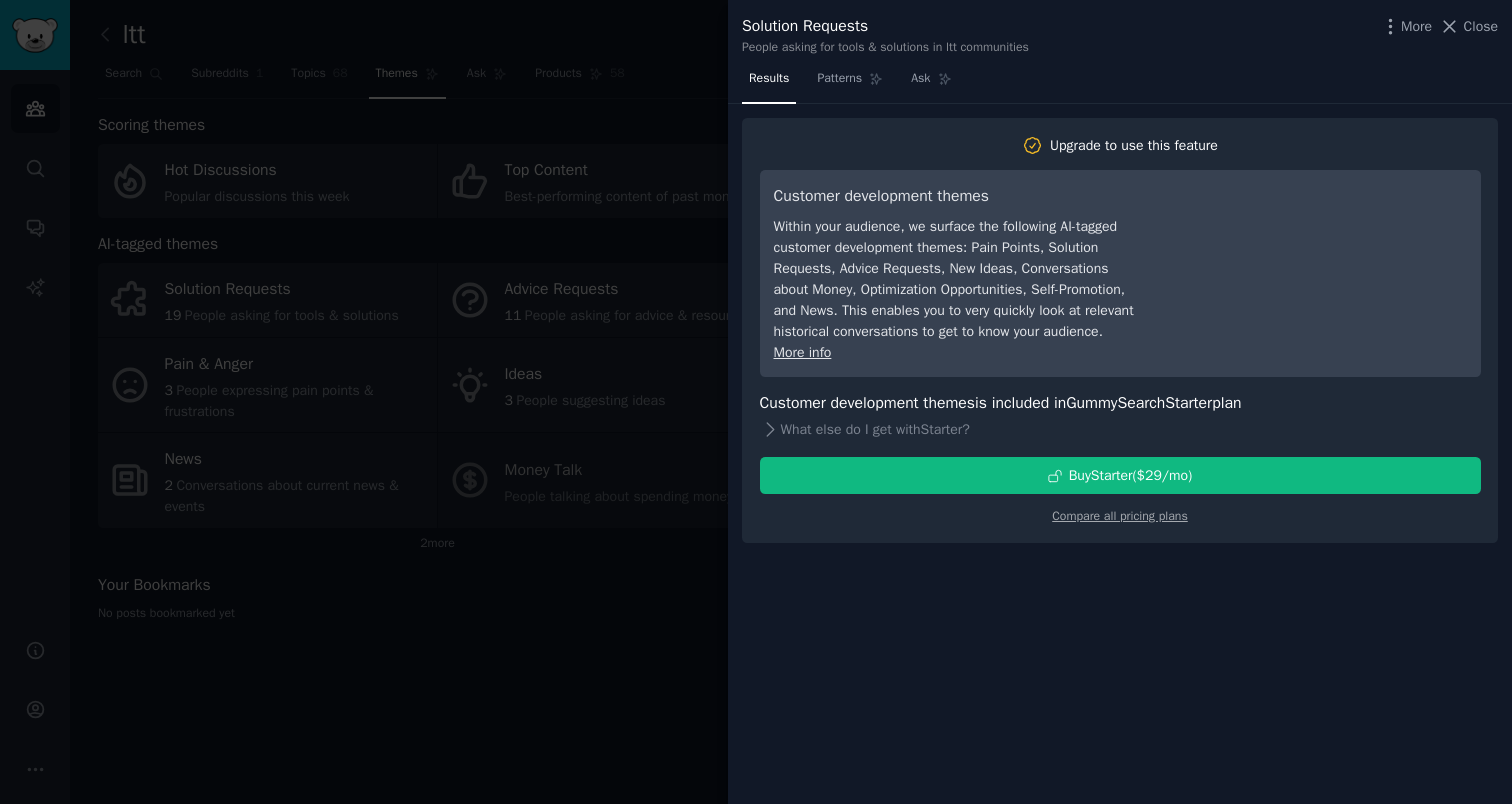 click at bounding box center [756, 402] 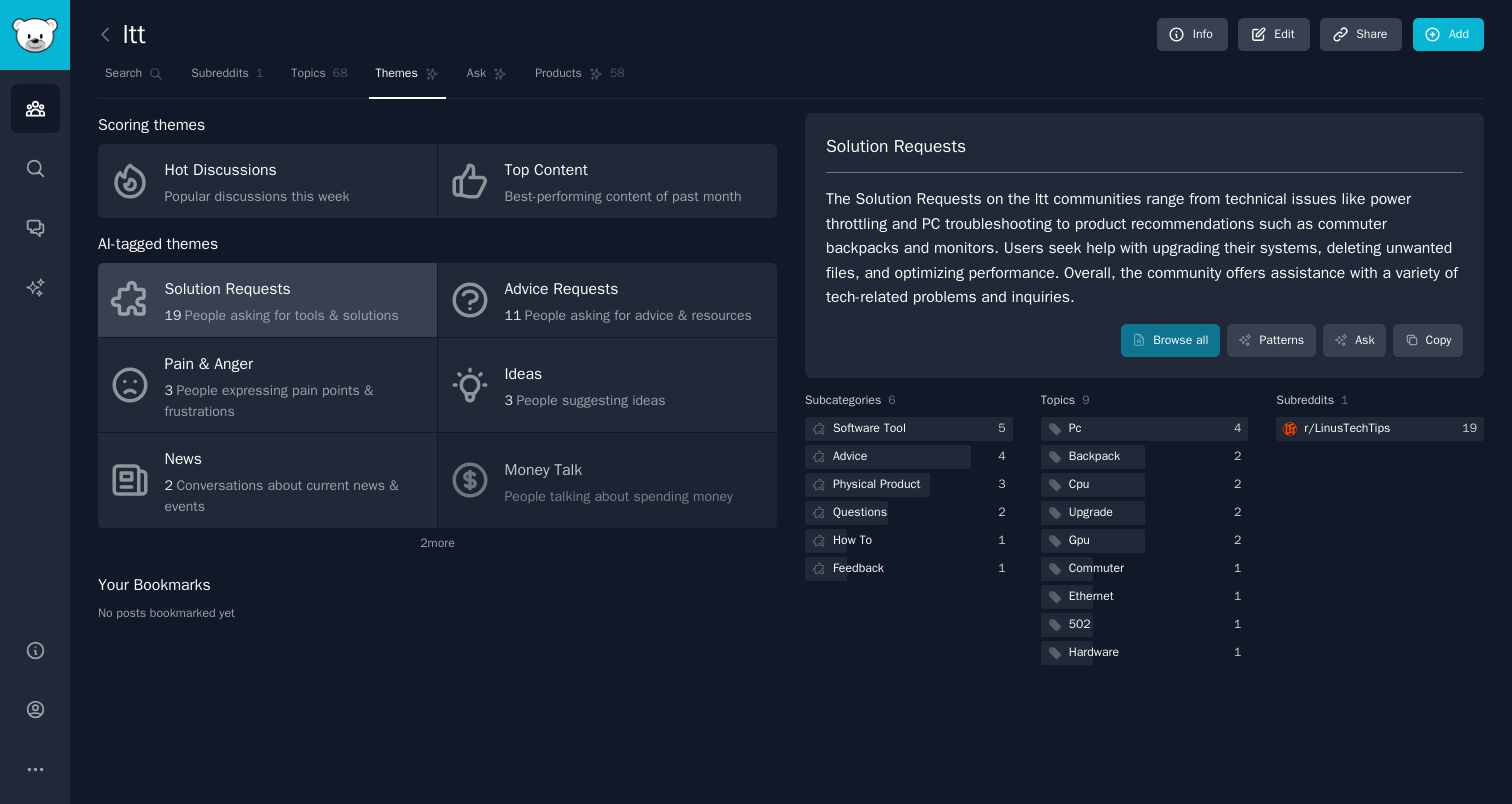 click on "ltt Info Edit Share Add Search Subreddits 1 Topics 68 Themes Ask Products 58 Scoring themes Hot Discussions Popular discussions this week Top Content Best-performing content of past month AI-tagged themes Solution Requests 19 People asking for tools & solutions Advice Requests 11 People asking for advice & resources Pain & Anger 3 People expressing pain points & frustrations Ideas 3 People suggesting ideas News 2 Conversations about current news & events Money Talk People talking about spending money 2  more Your Bookmarks No posts bookmarked yet Solution Requests The Solution Requests on the ltt communities range from technical issues like power throttling and PC troubleshooting to product recommendations such as commuter backpacks and monitors. Users seek help with upgrading their systems, deleting unwanted files, and optimizing performance. Overall, the community offers assistance with a variety of tech-related problems and inquiries. Browse all Patterns Ask Copy Subcategories 6   Software Tool 5   Advice" 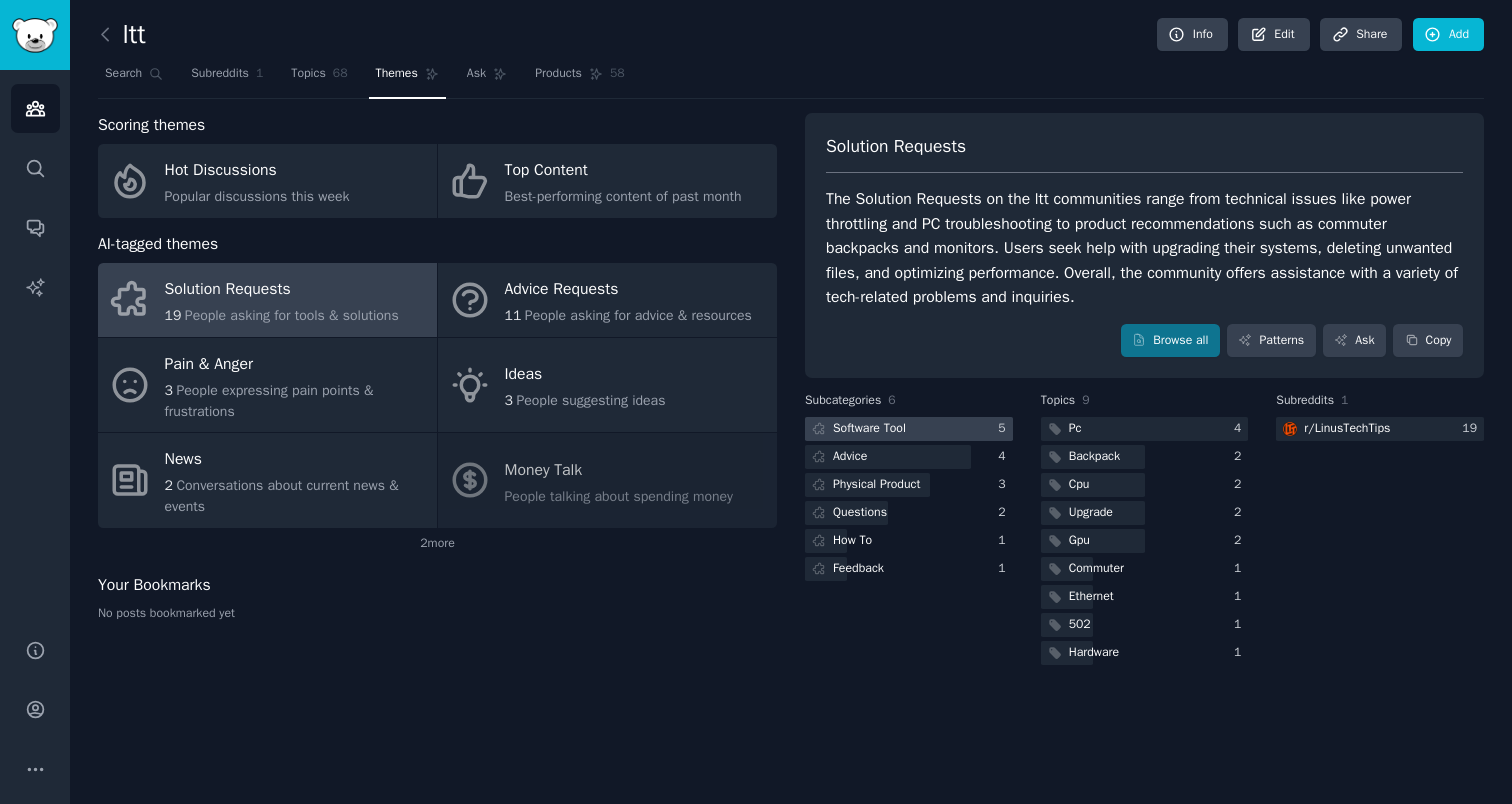 click on "Software Tool" at bounding box center (869, 429) 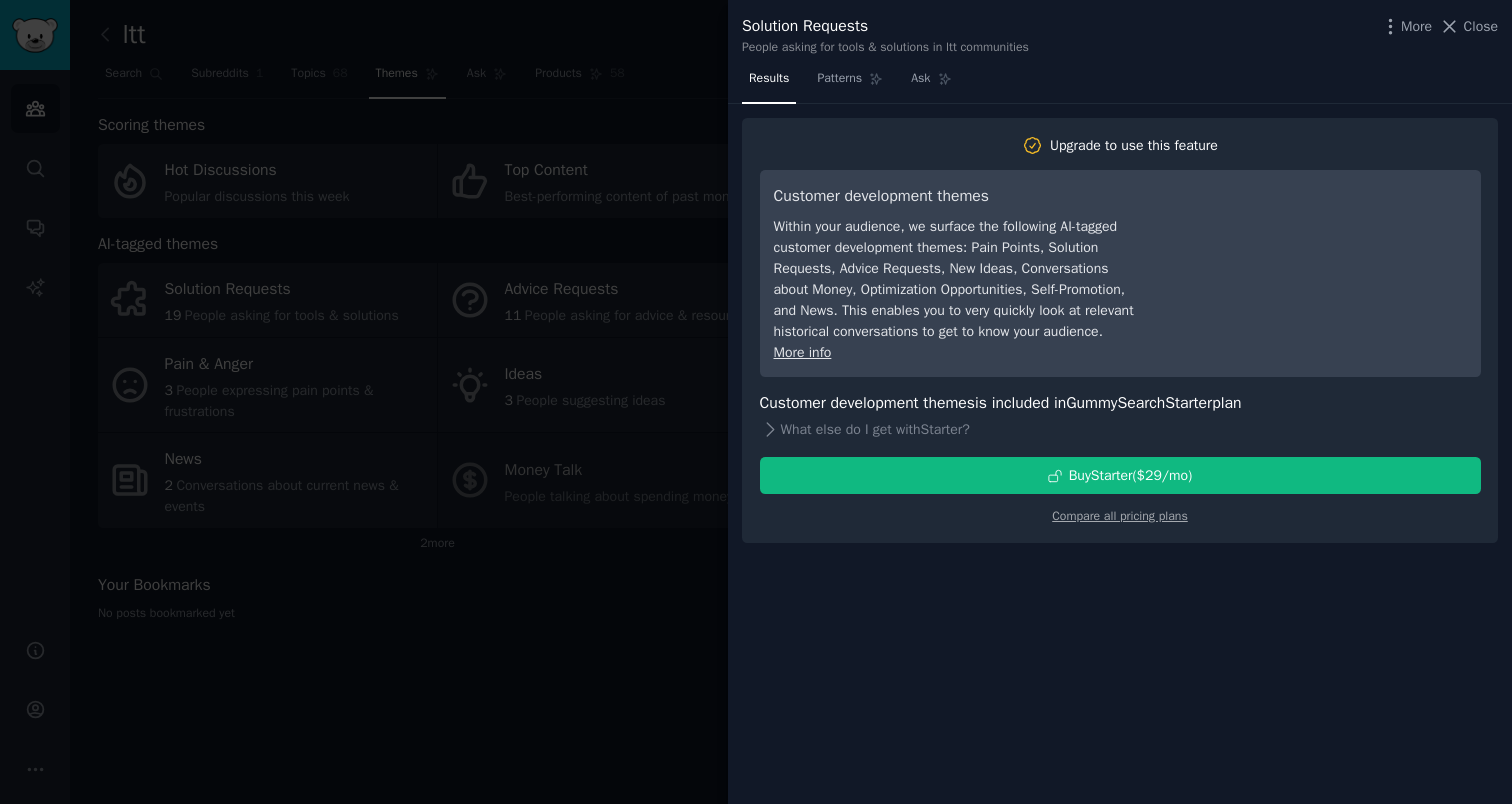 click at bounding box center (756, 402) 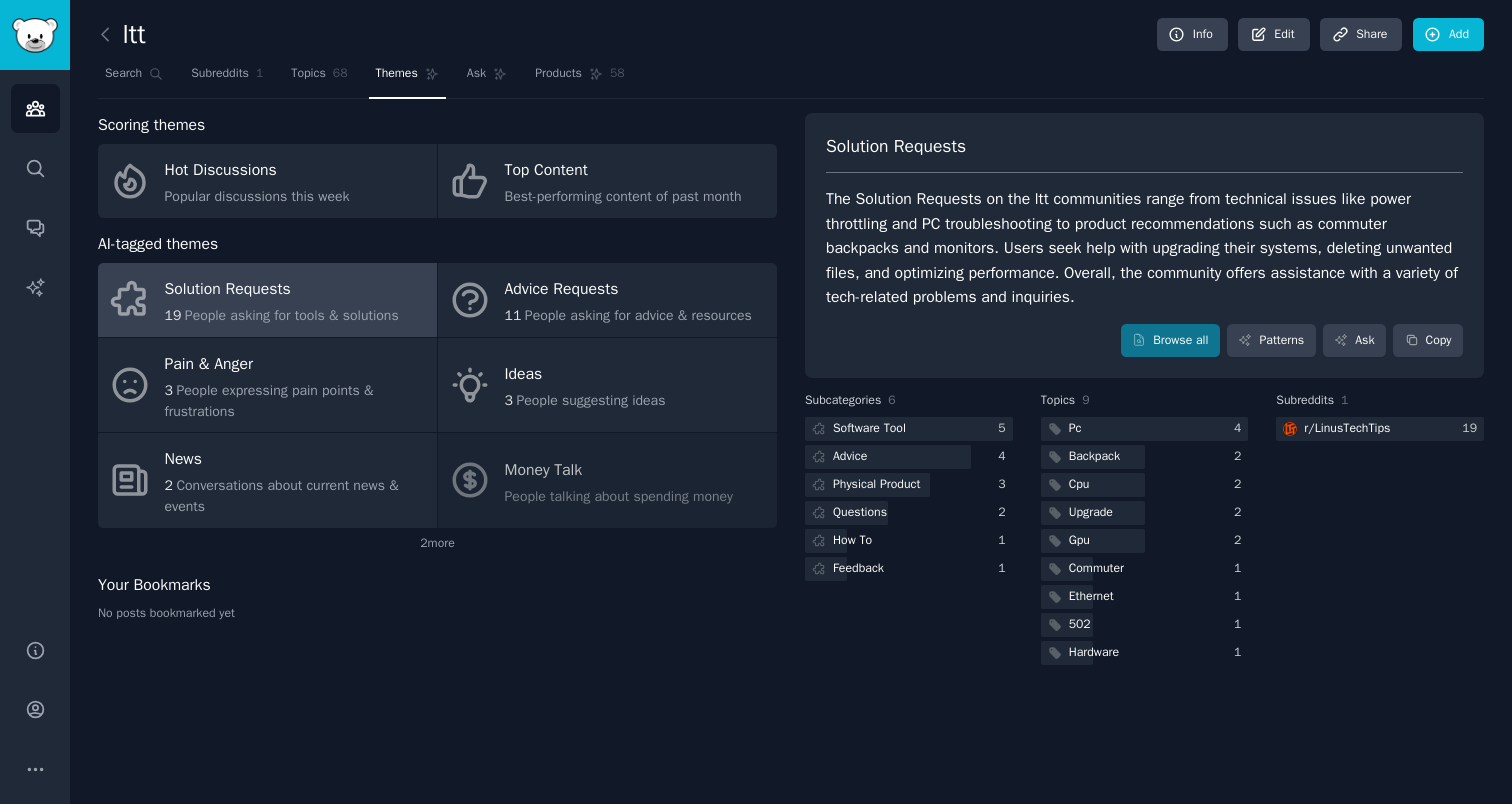 click on "No posts bookmarked yet" 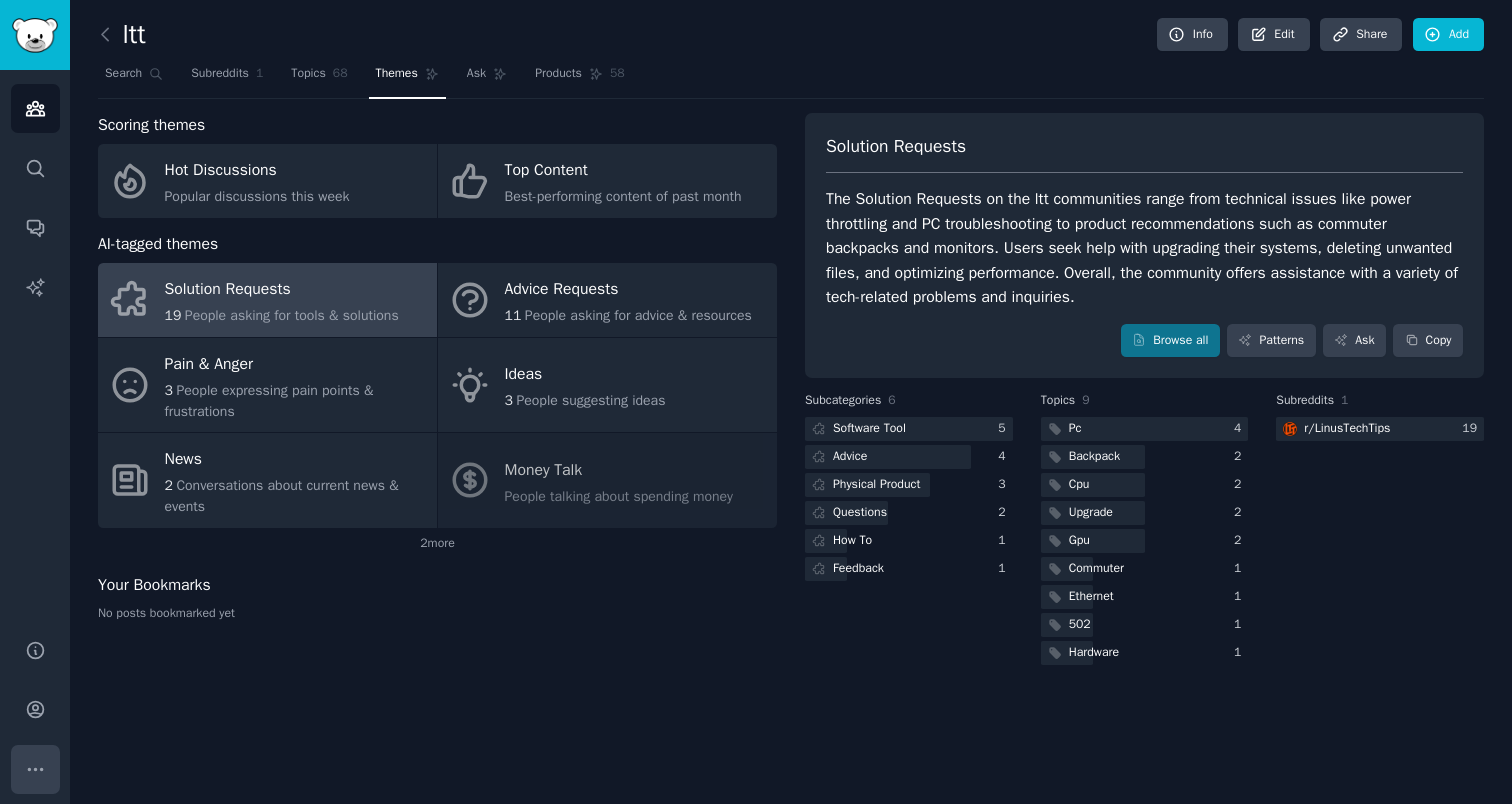 click 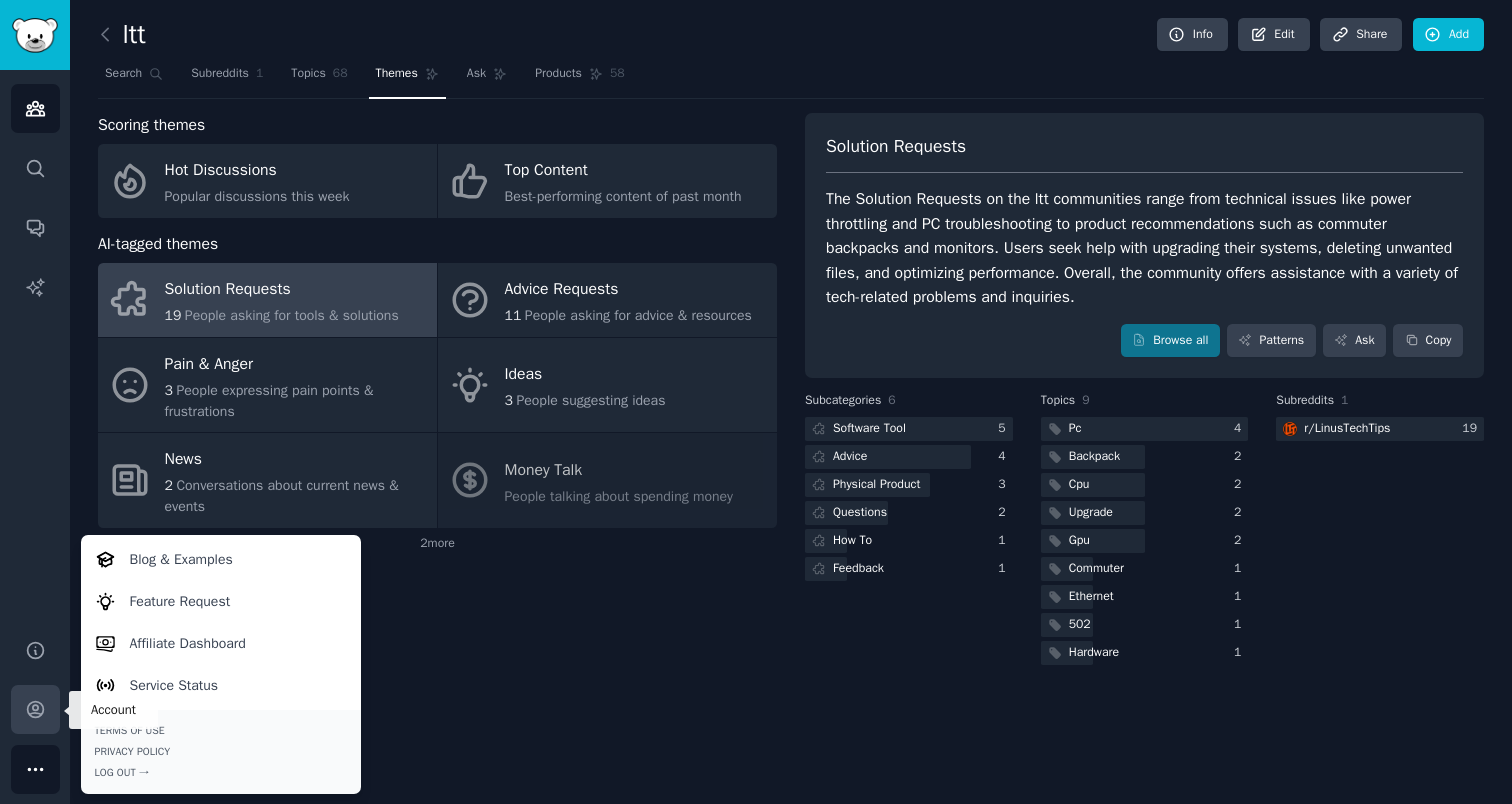 click on "Account" at bounding box center [35, 709] 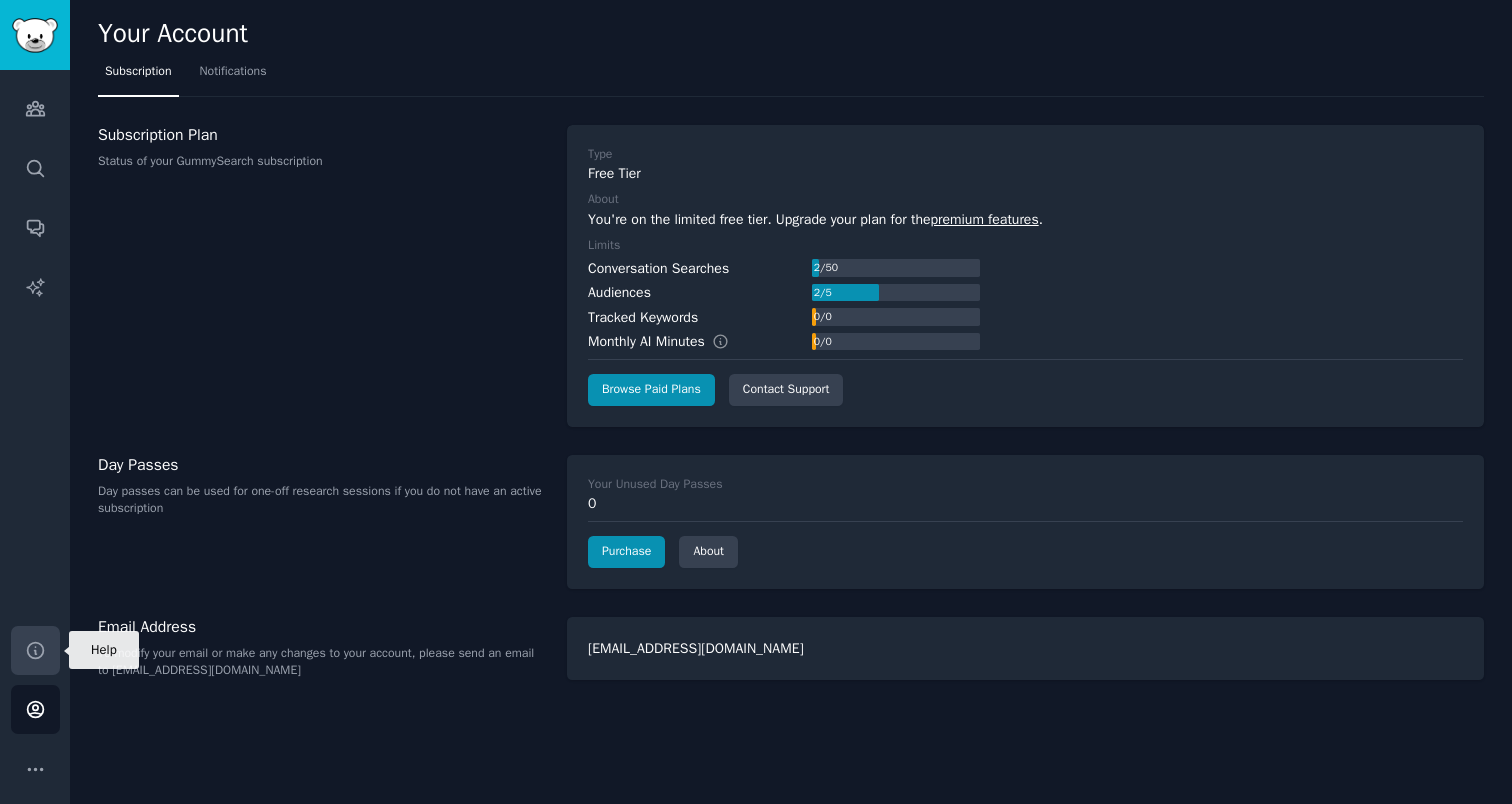 click on "Help" at bounding box center [35, 650] 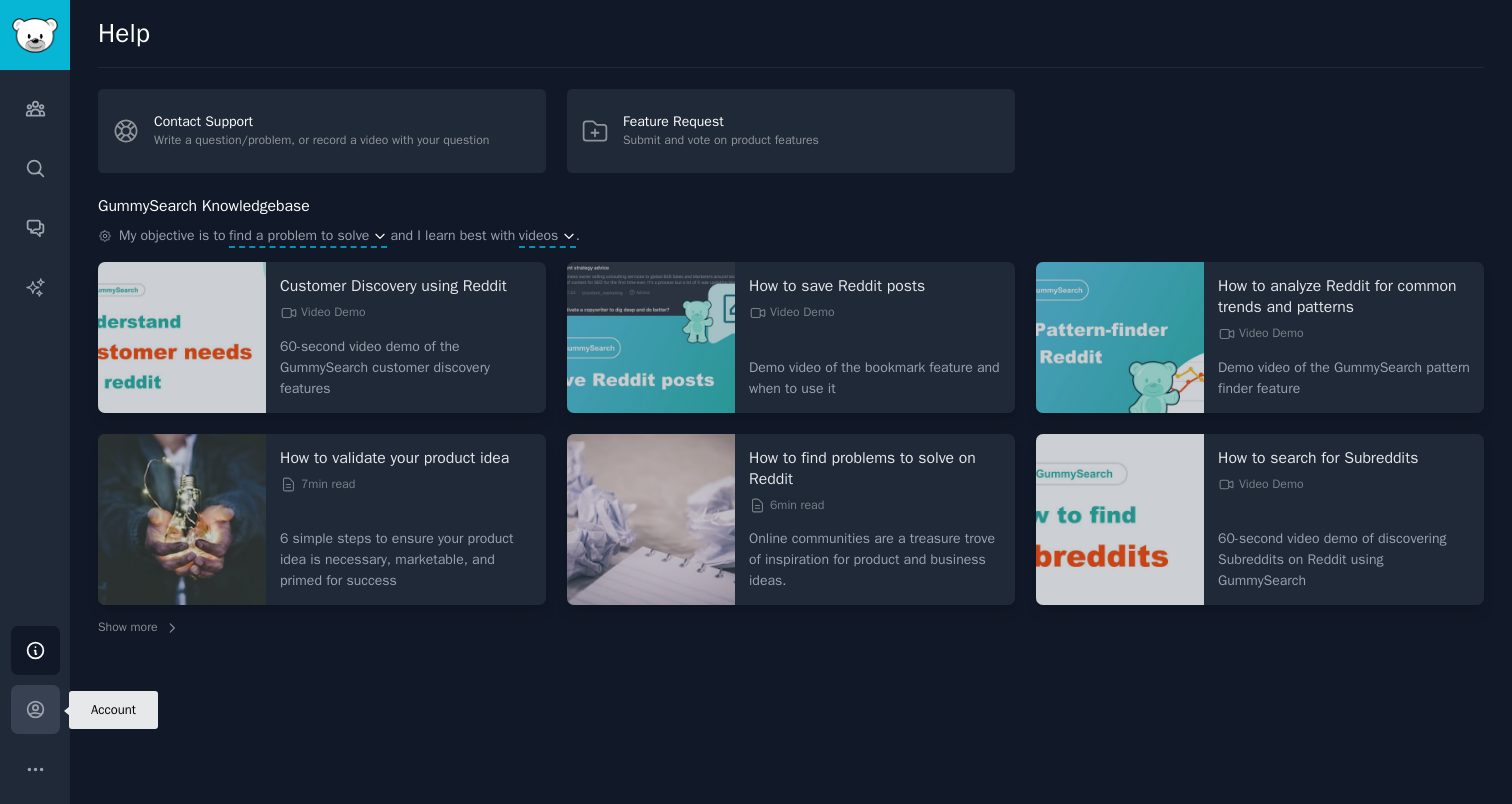 click on "Account" at bounding box center [35, 709] 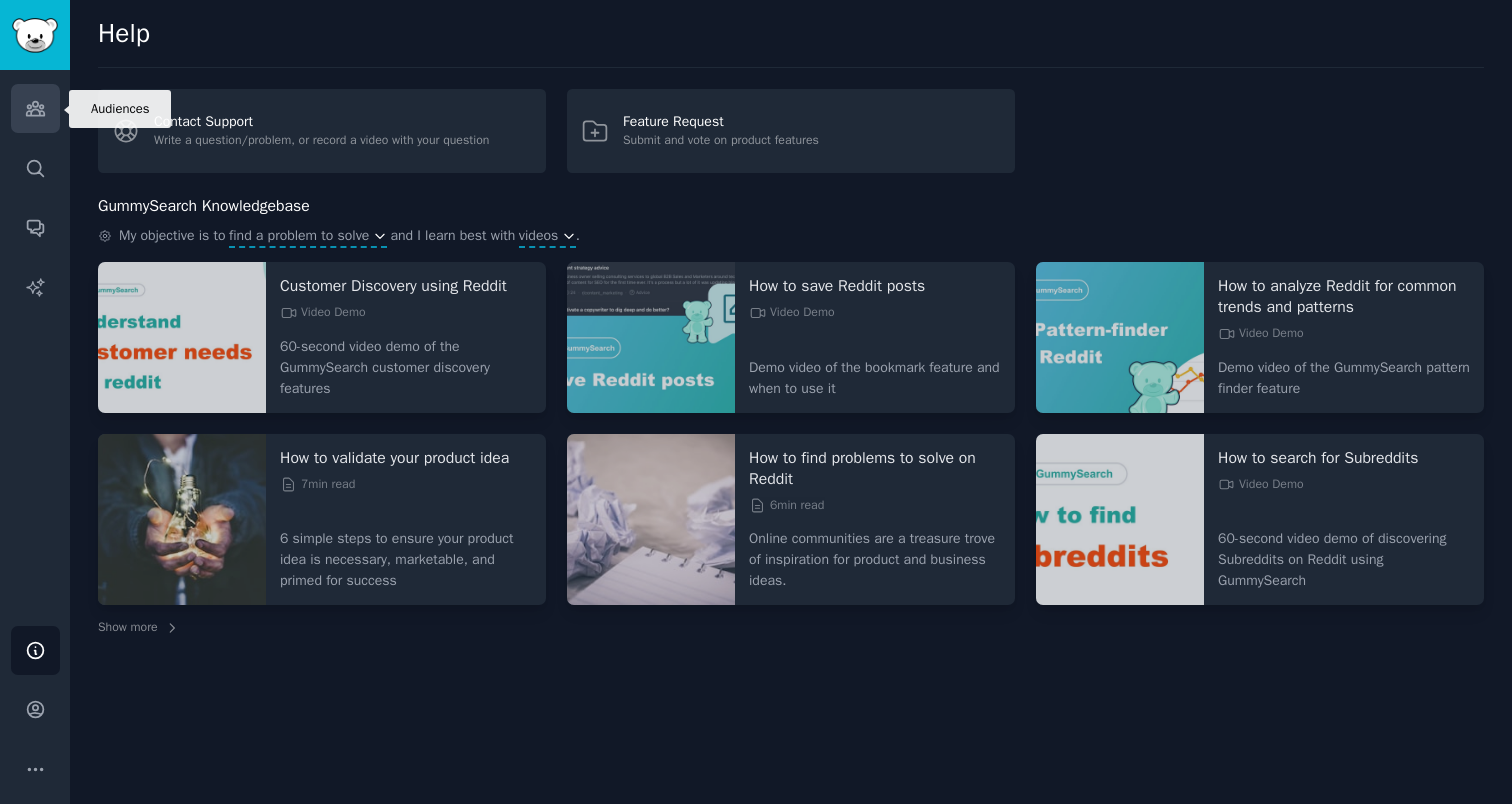 click 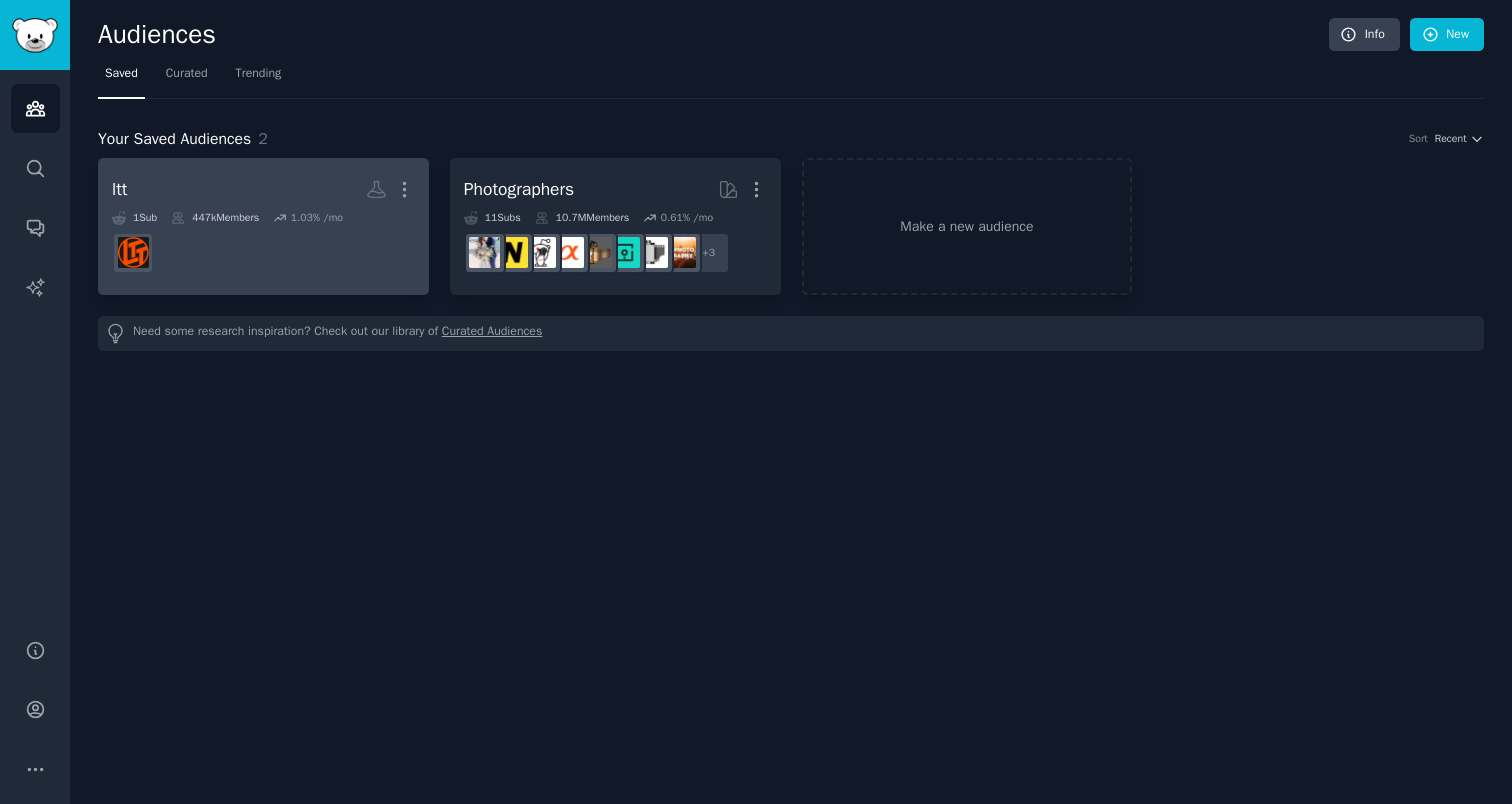 click on "ltt More 1  Sub 447k  Members 1.03 % /mo" at bounding box center (263, 226) 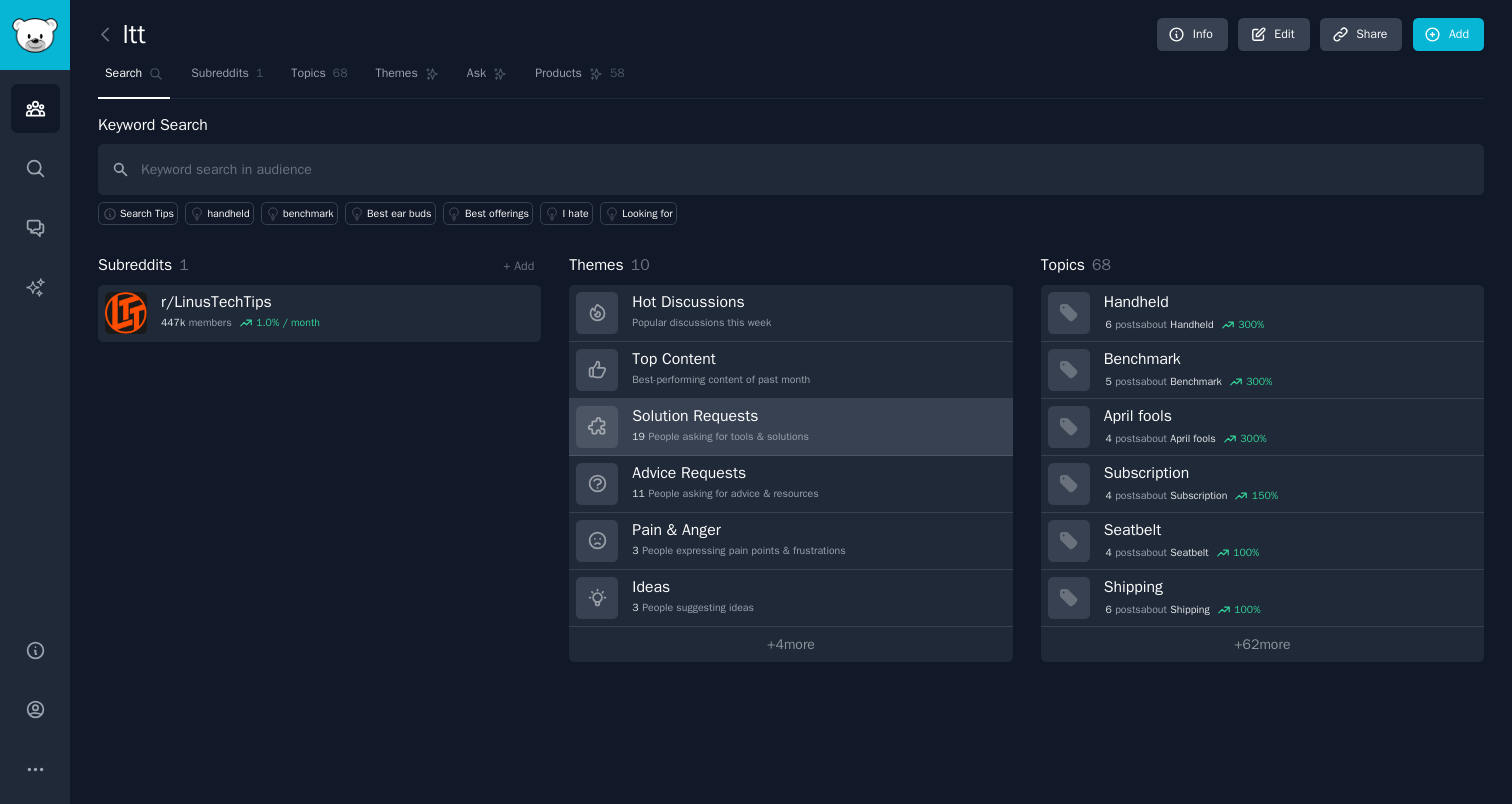 click on "Solution Requests" at bounding box center (720, 416) 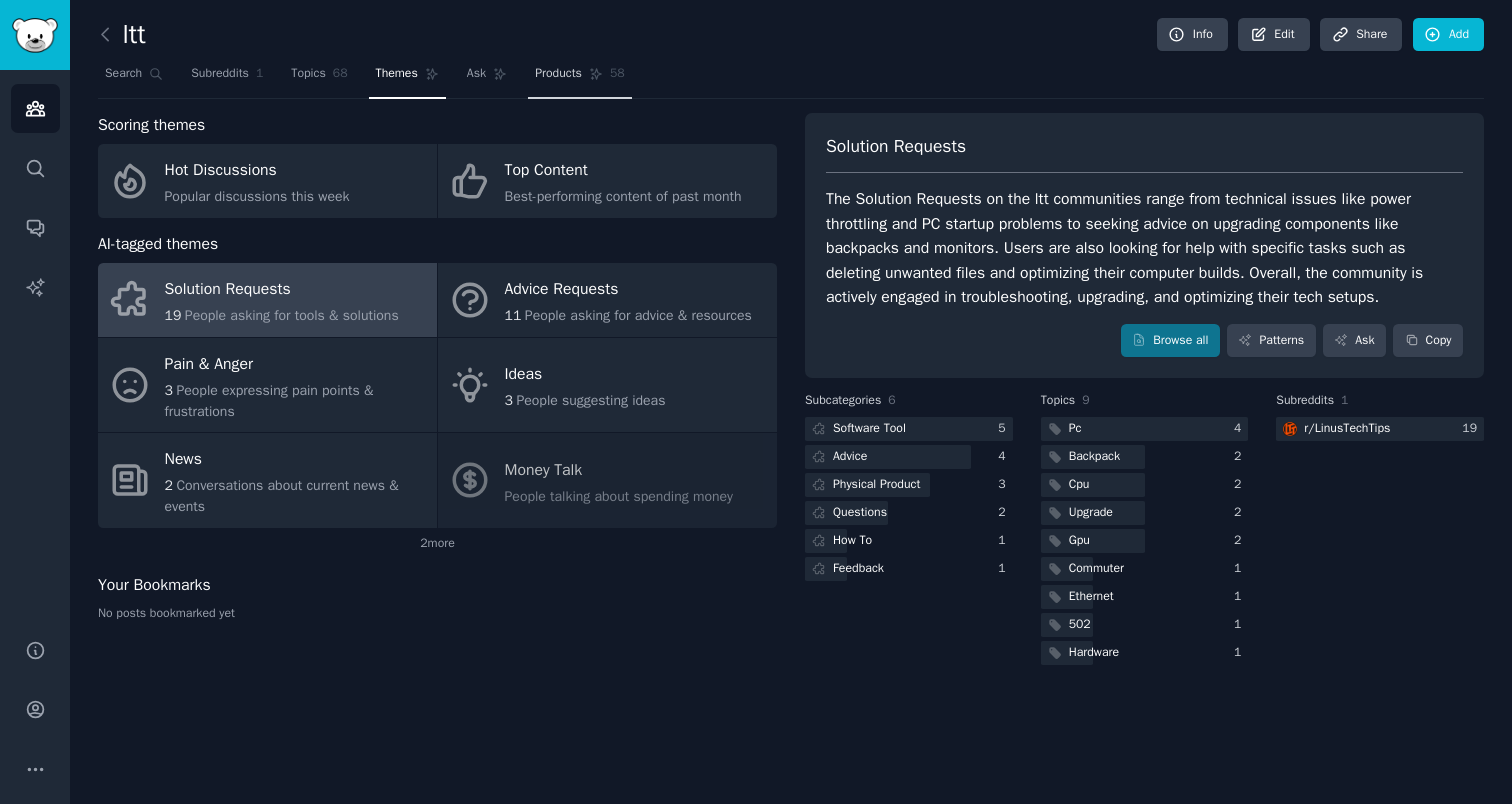 click on "58" at bounding box center [617, 74] 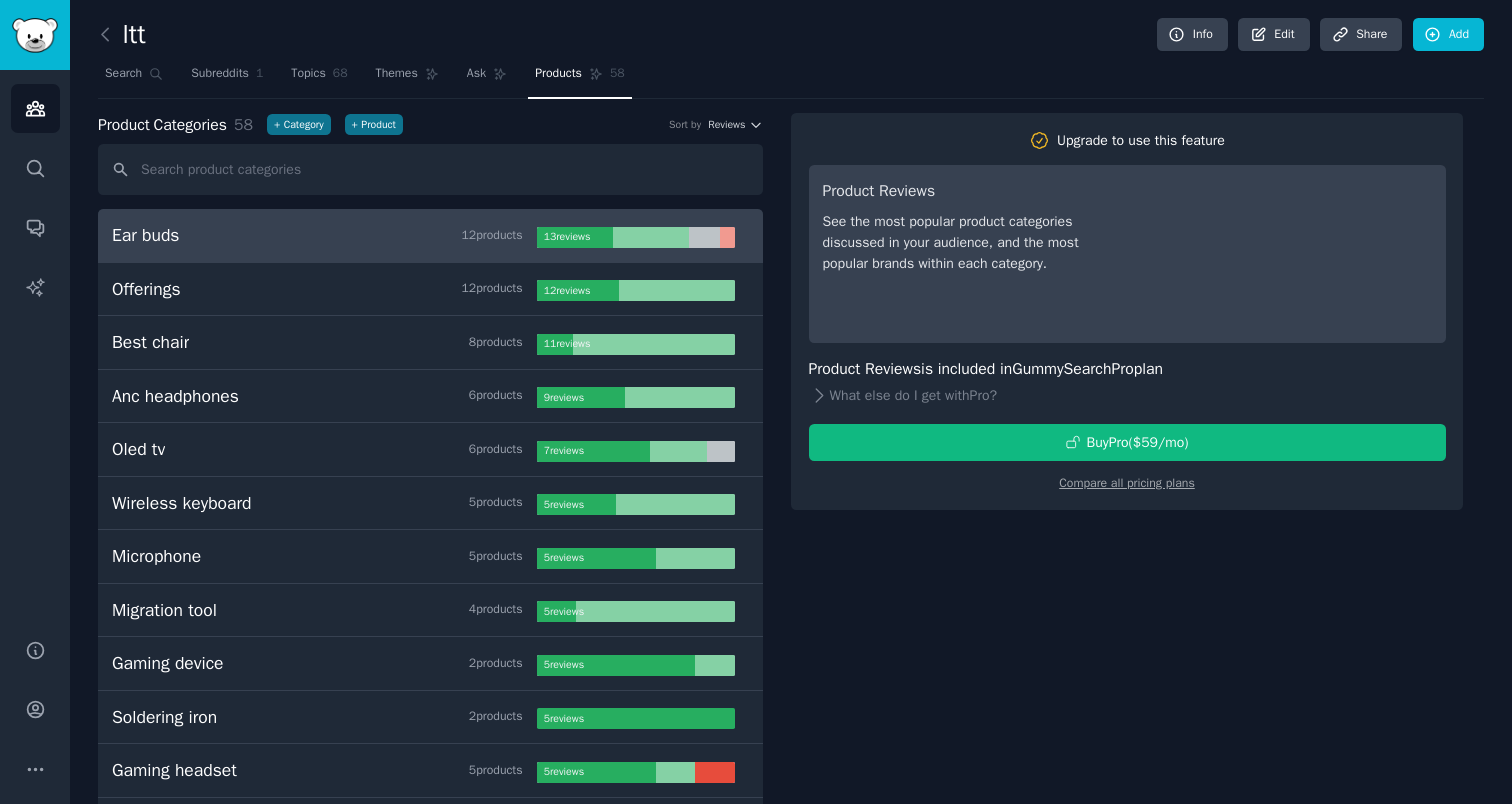 scroll, scrollTop: 0, scrollLeft: 0, axis: both 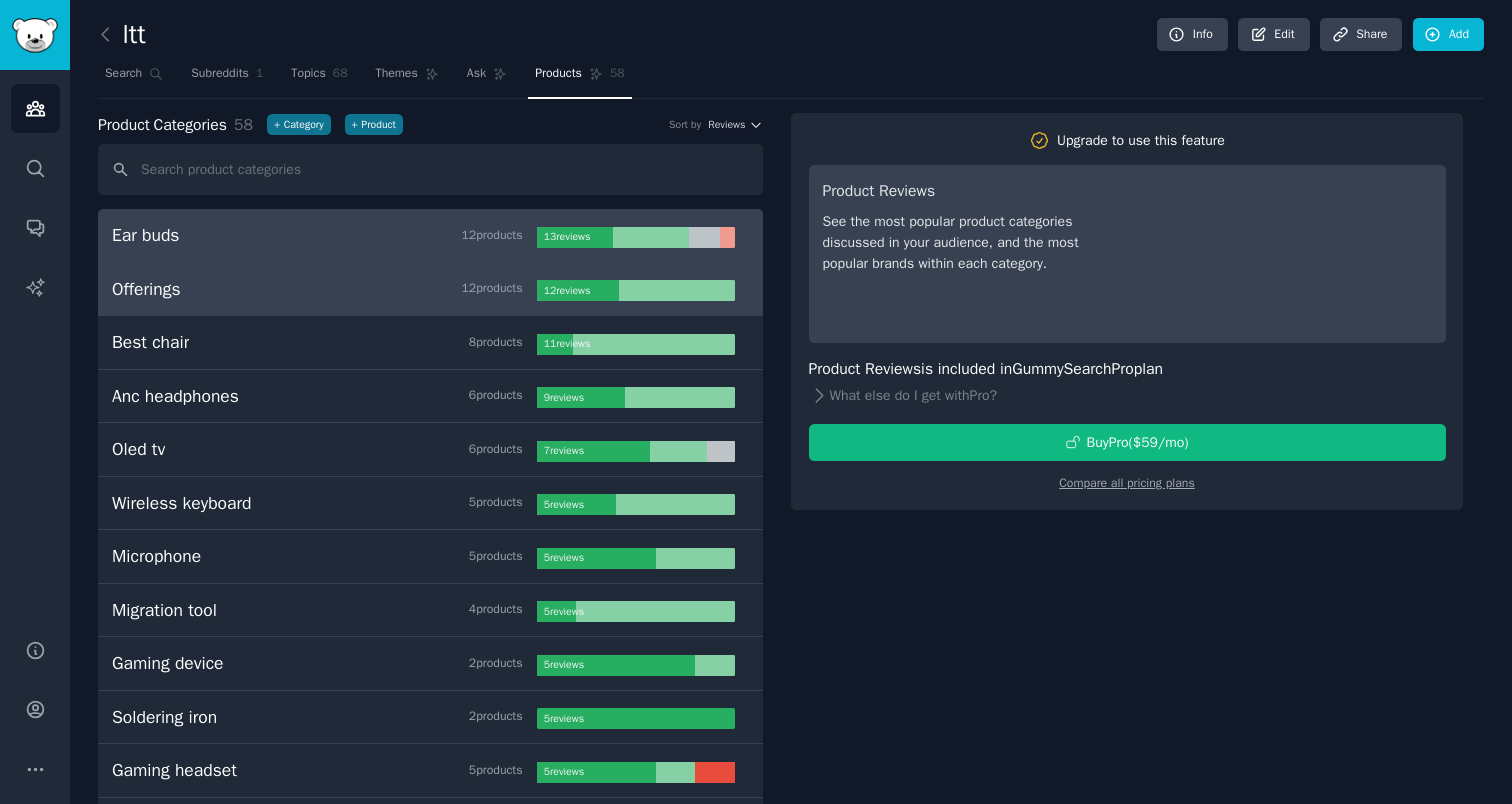 click on "12  product s" at bounding box center (491, 289) 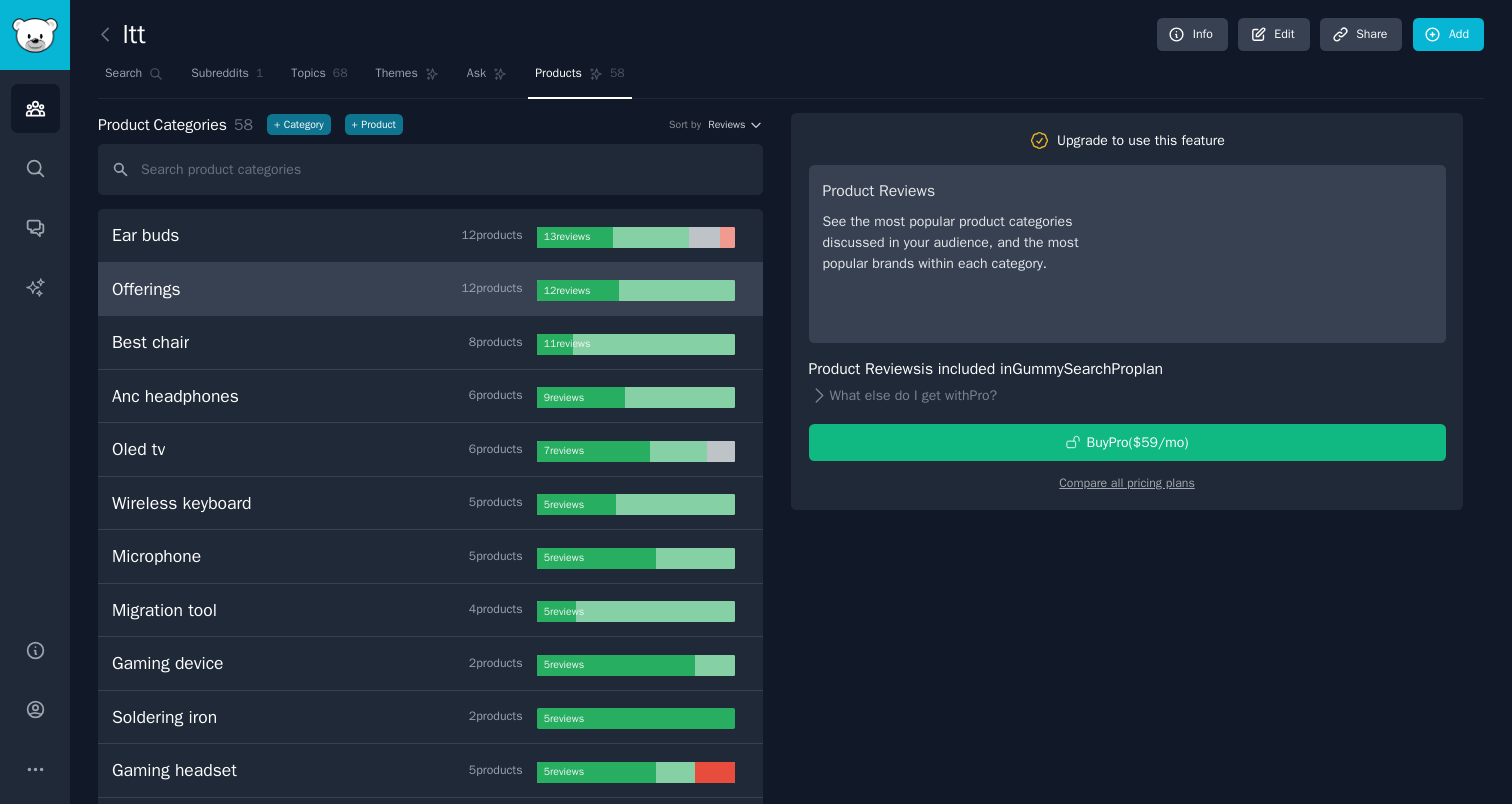 click on "Upgrade to use this feature Product Reviews See the most popular product categories discussed in your audience, and the most popular brands within each category. Product Reviews  is included in  GummySearch  Pro  plan What else do I get with  Pro ? Buy  Pro  ($ 59 /mo ) Compare all pricing plans" at bounding box center [1137, 1713] 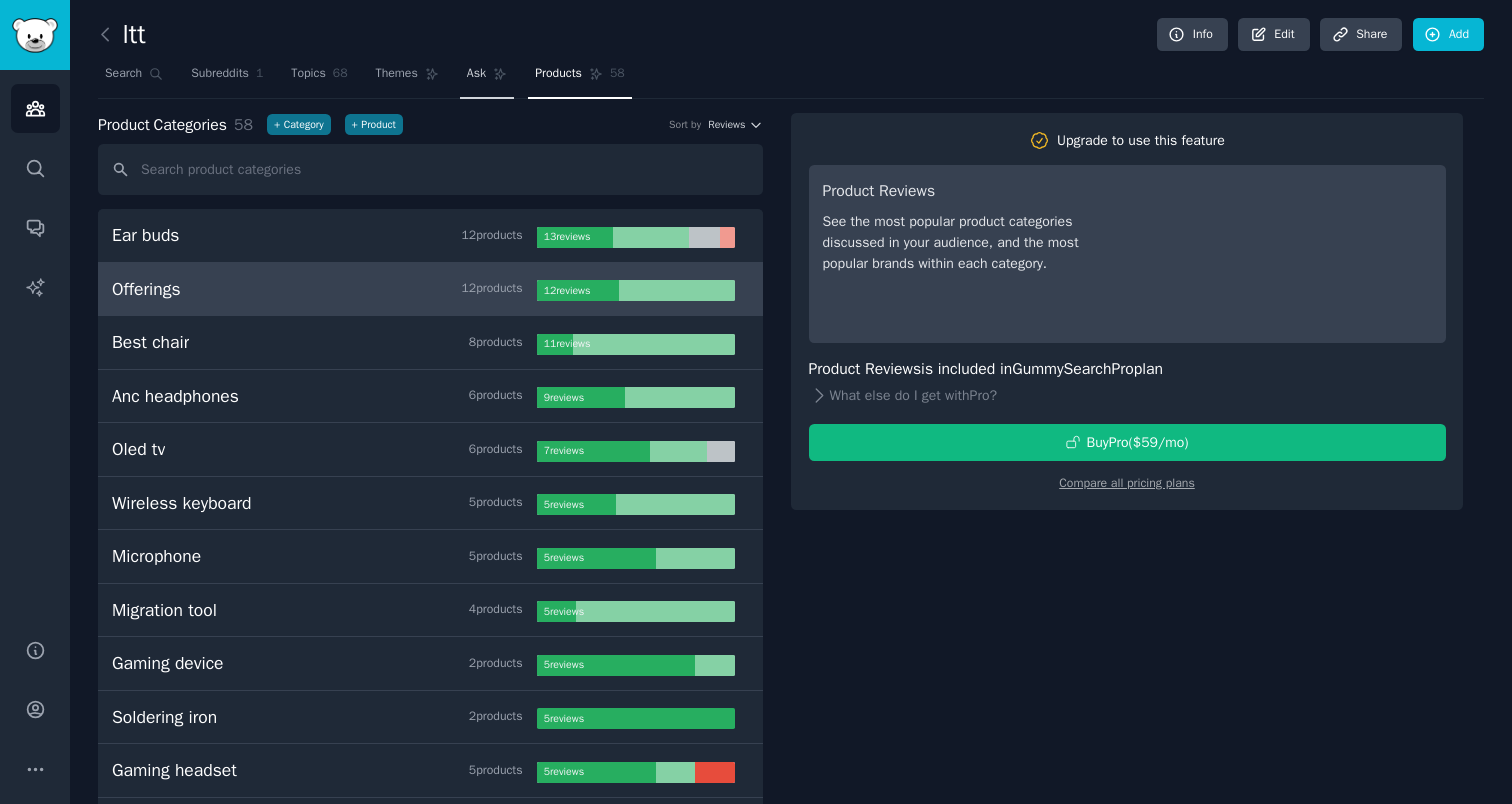 click on "Ask" at bounding box center [487, 78] 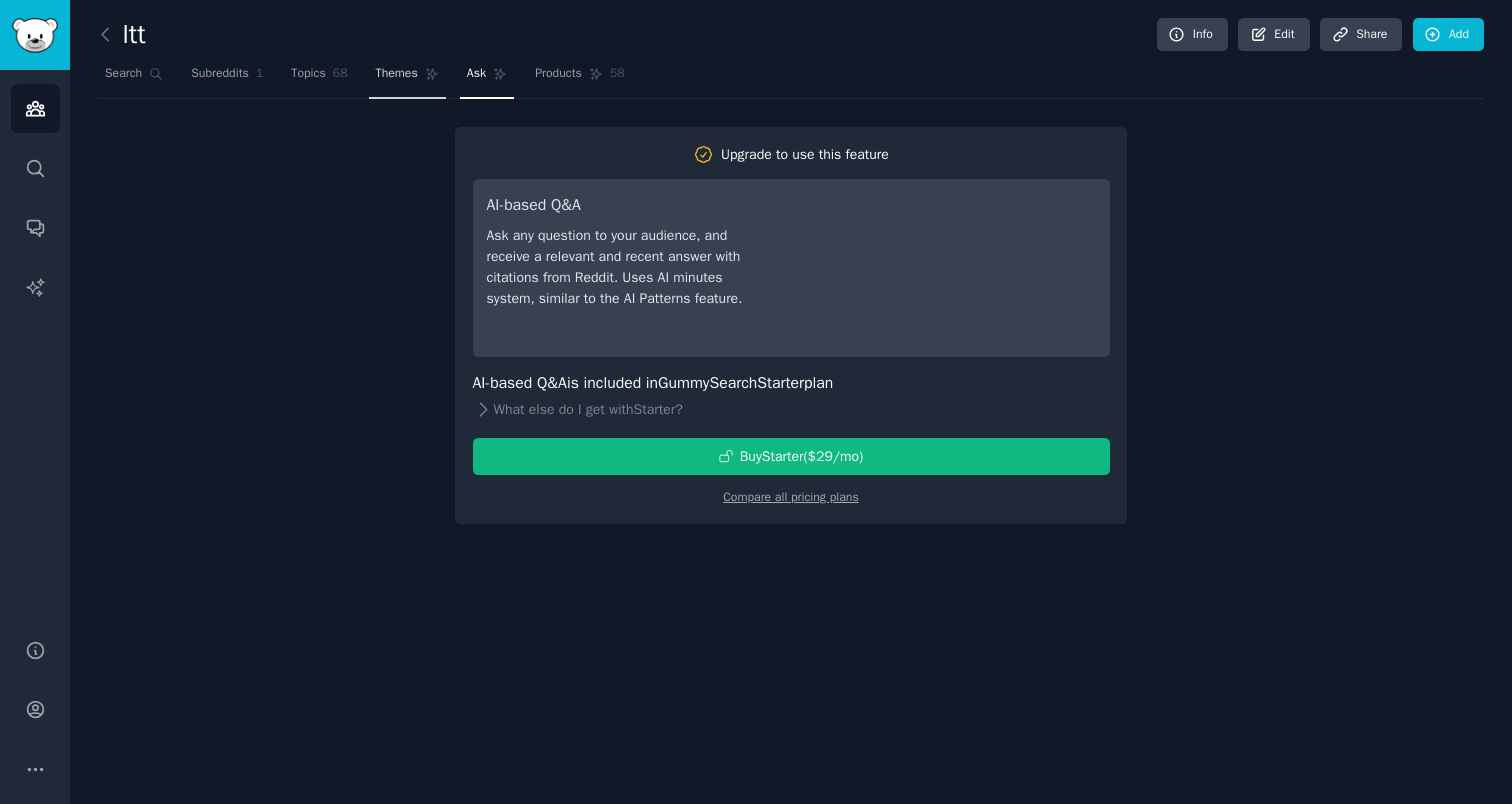 click on "Themes" at bounding box center (397, 74) 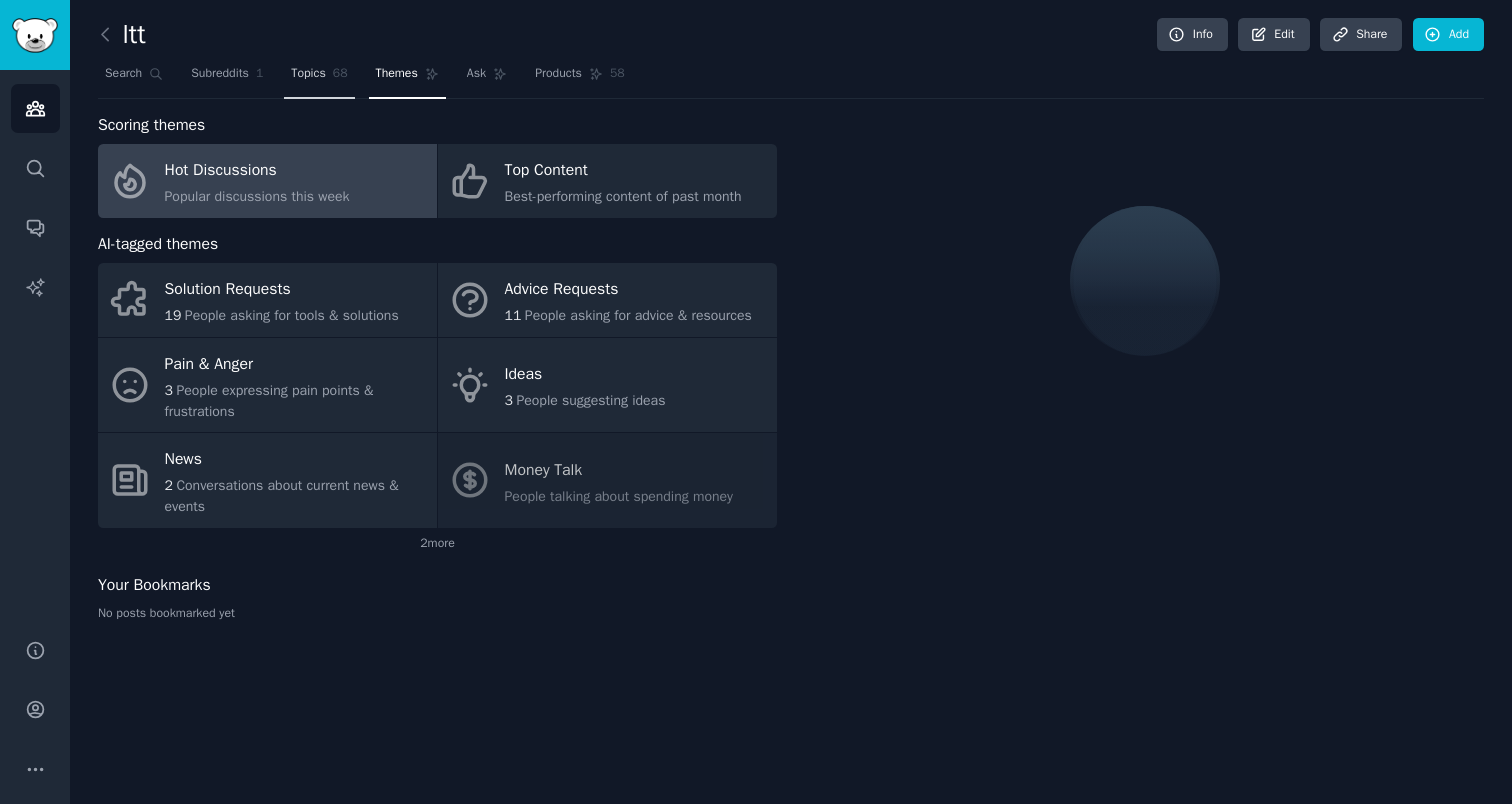 click on "Topics" at bounding box center [308, 74] 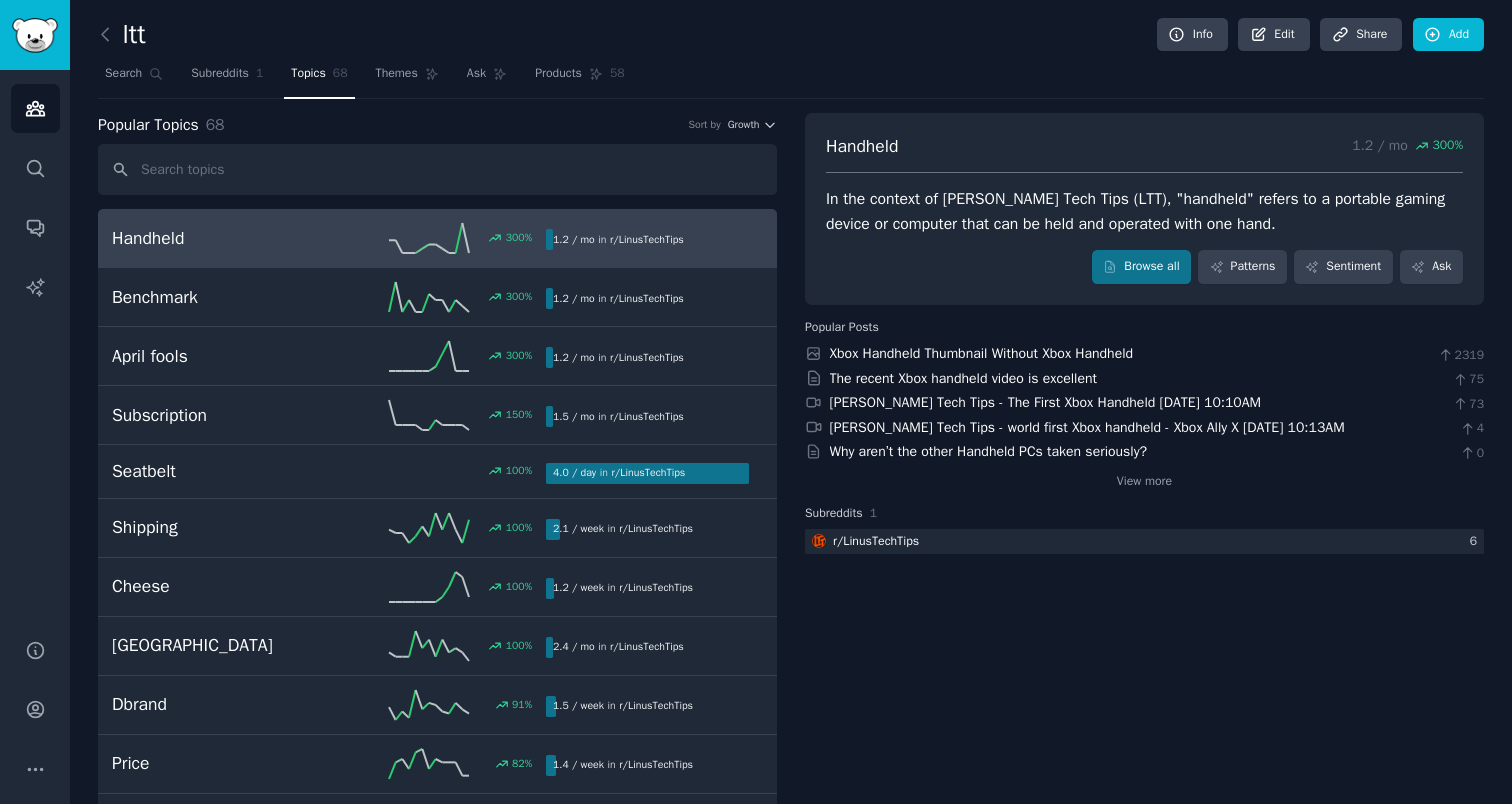 click on "Handheld 1.2 / mo 300 % In the context of Linus Tech Tips (LTT), "handheld" refers to a portable gaming device or computer that can be held and operated with one hand. Browse all Patterns Sentiment Ask Popular Posts Xbox Handheld Thumbnail Without Xbox Handheld 2319 The recent Xbox handheld video is excellent 75 Linus Tech Tips - The First Xbox Handheld June 8, 2025 at 10:10AM 73 Linus Tech Tips - world first Xbox handheld - Xbox Ally X June 8, 2025 at 10:13AM 4 Why aren’t the other Handheld PCs taken seriously? 0 View more Subreddits 1  r/ LinusTechTips 6" at bounding box center [1144, 2162] 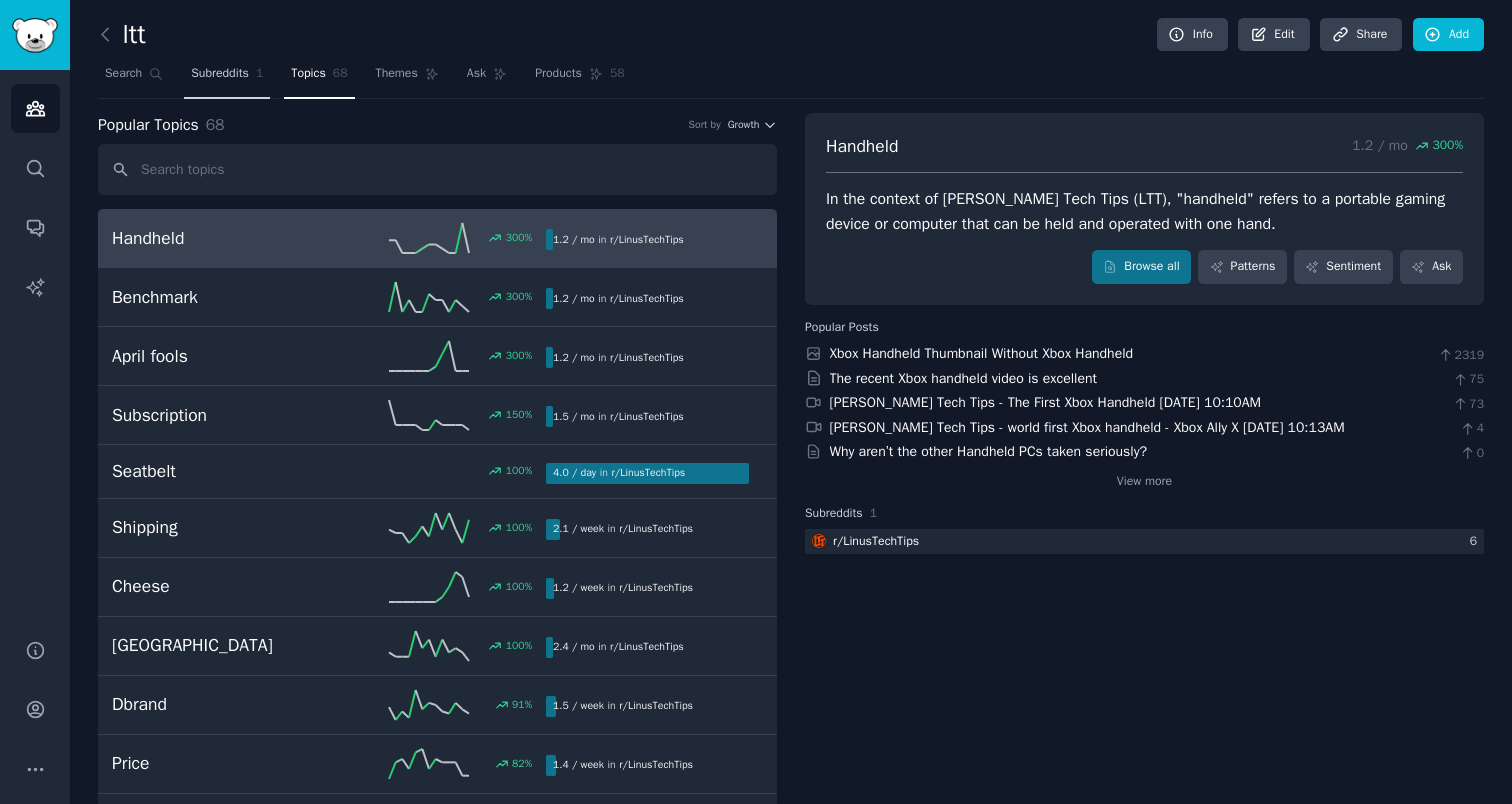 scroll, scrollTop: 0, scrollLeft: 0, axis: both 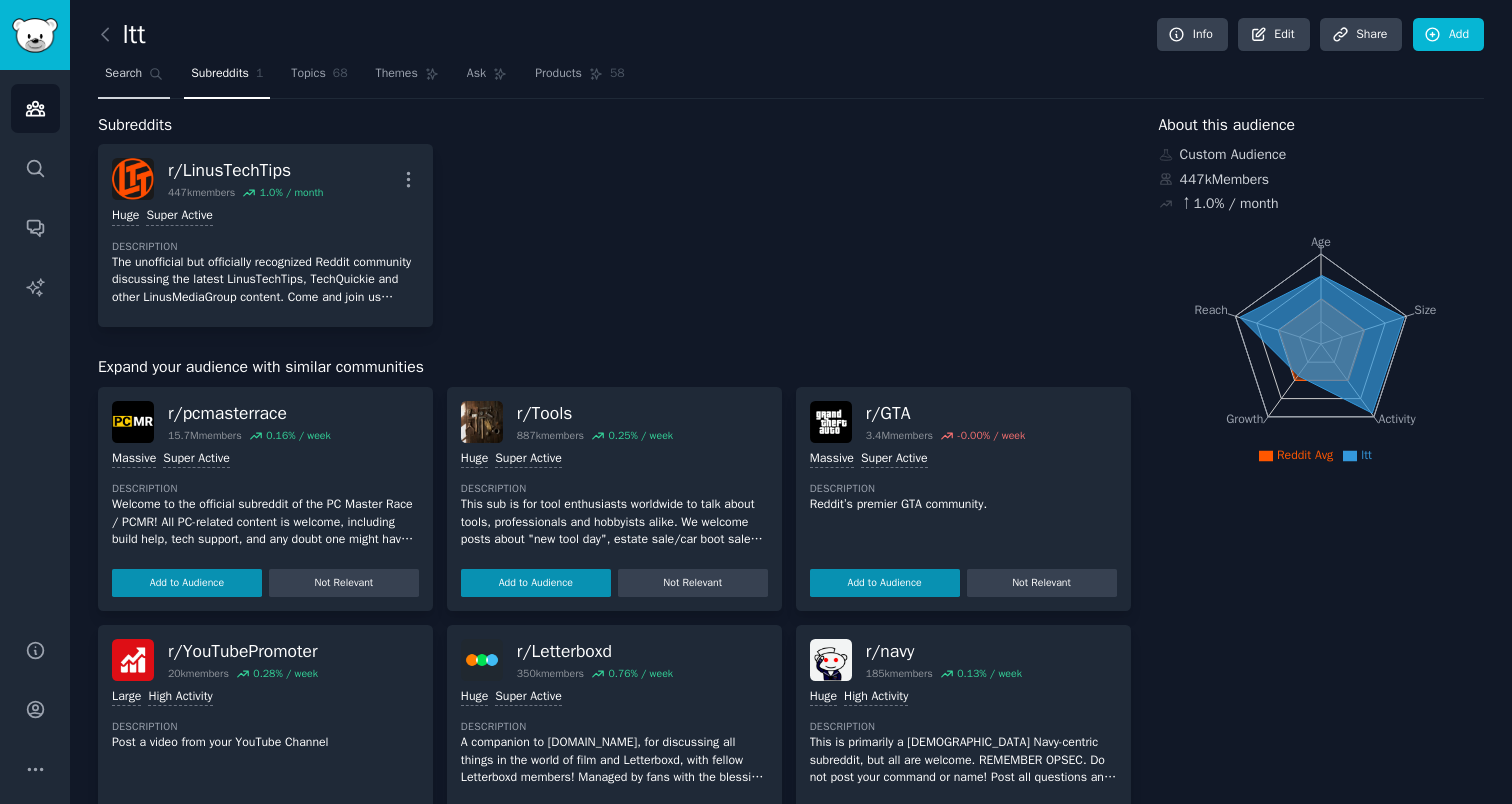 click on "Search" at bounding box center [134, 78] 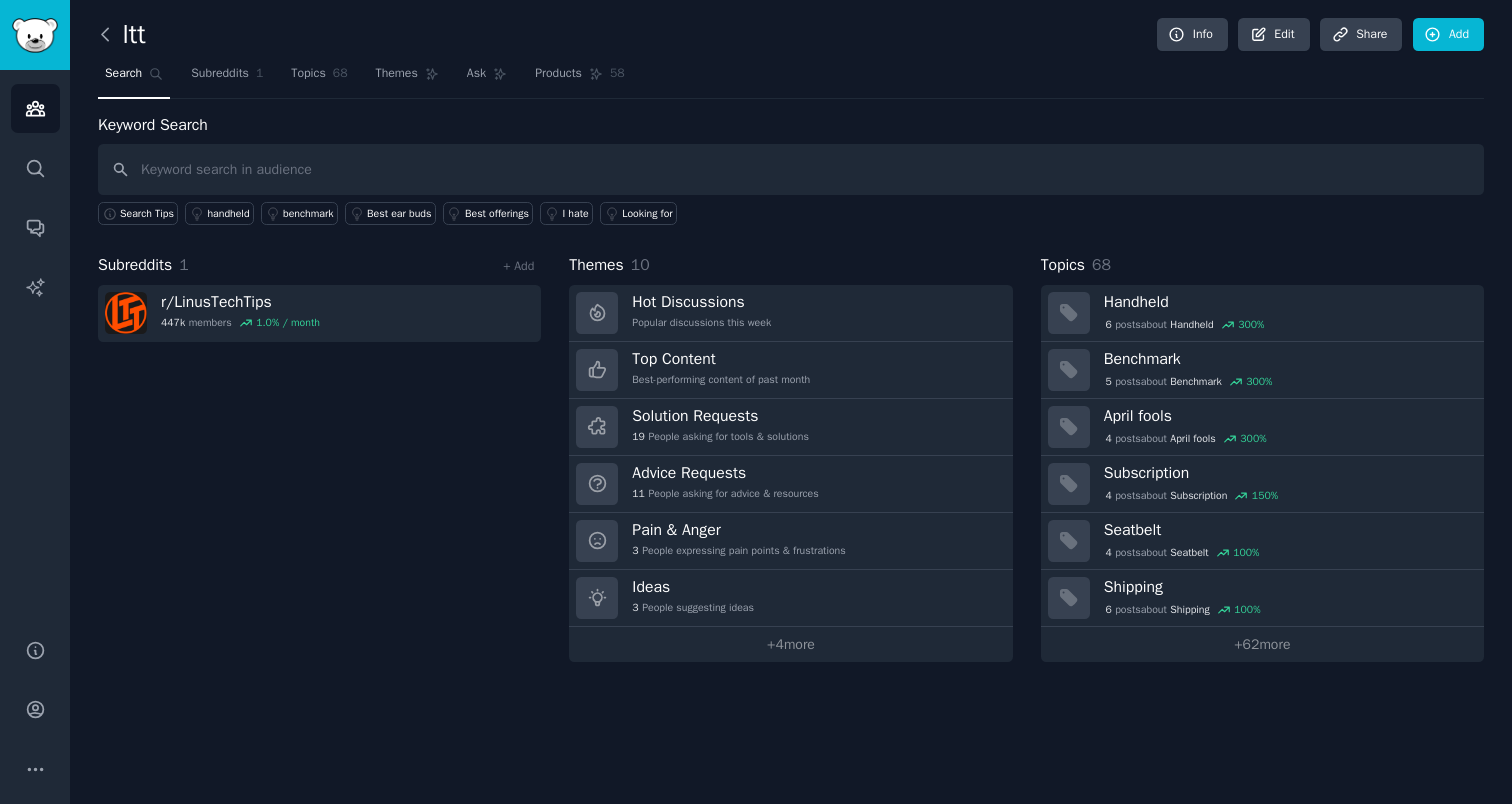 click 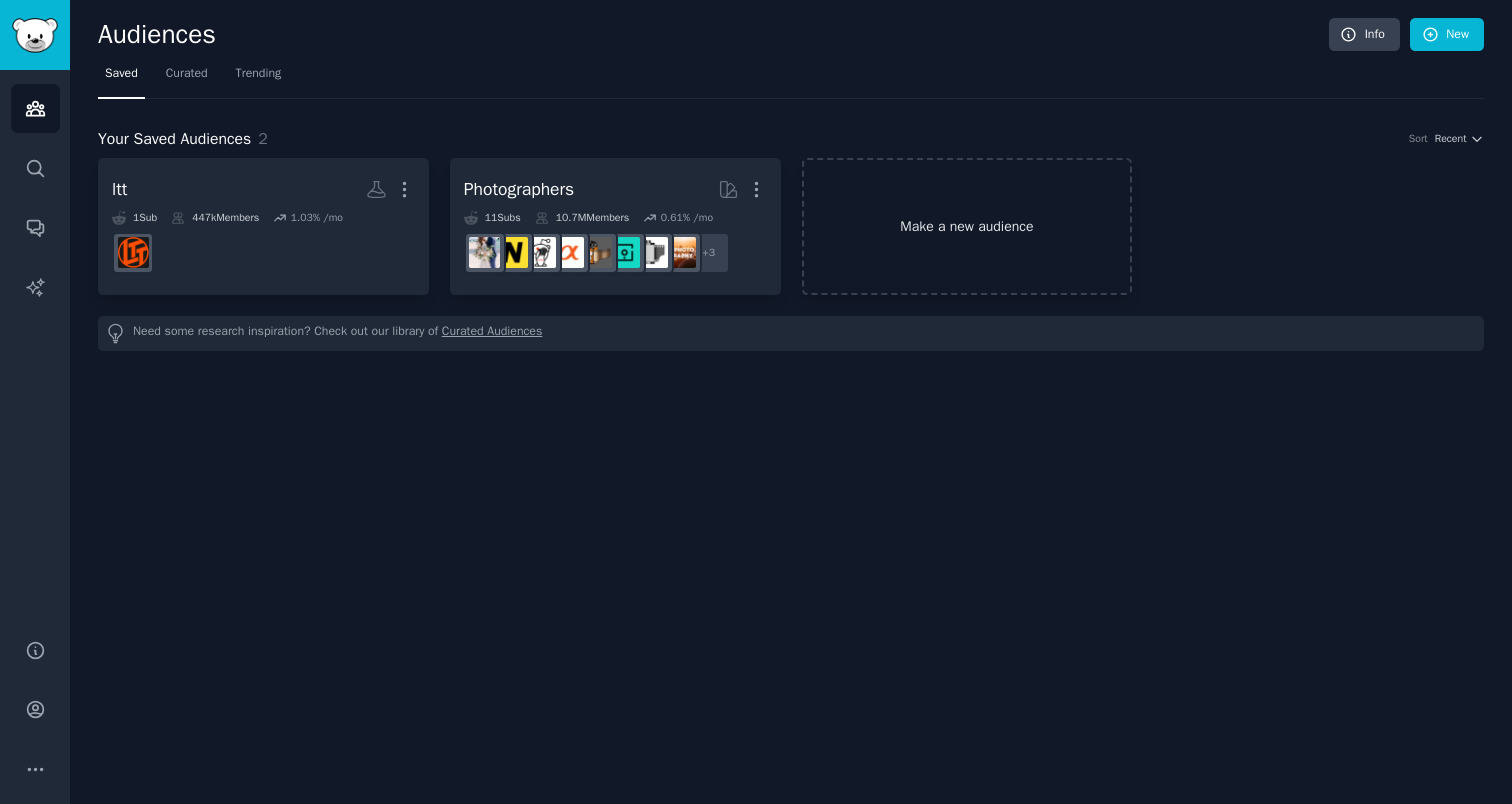 click on "Make a new audience" at bounding box center (967, 226) 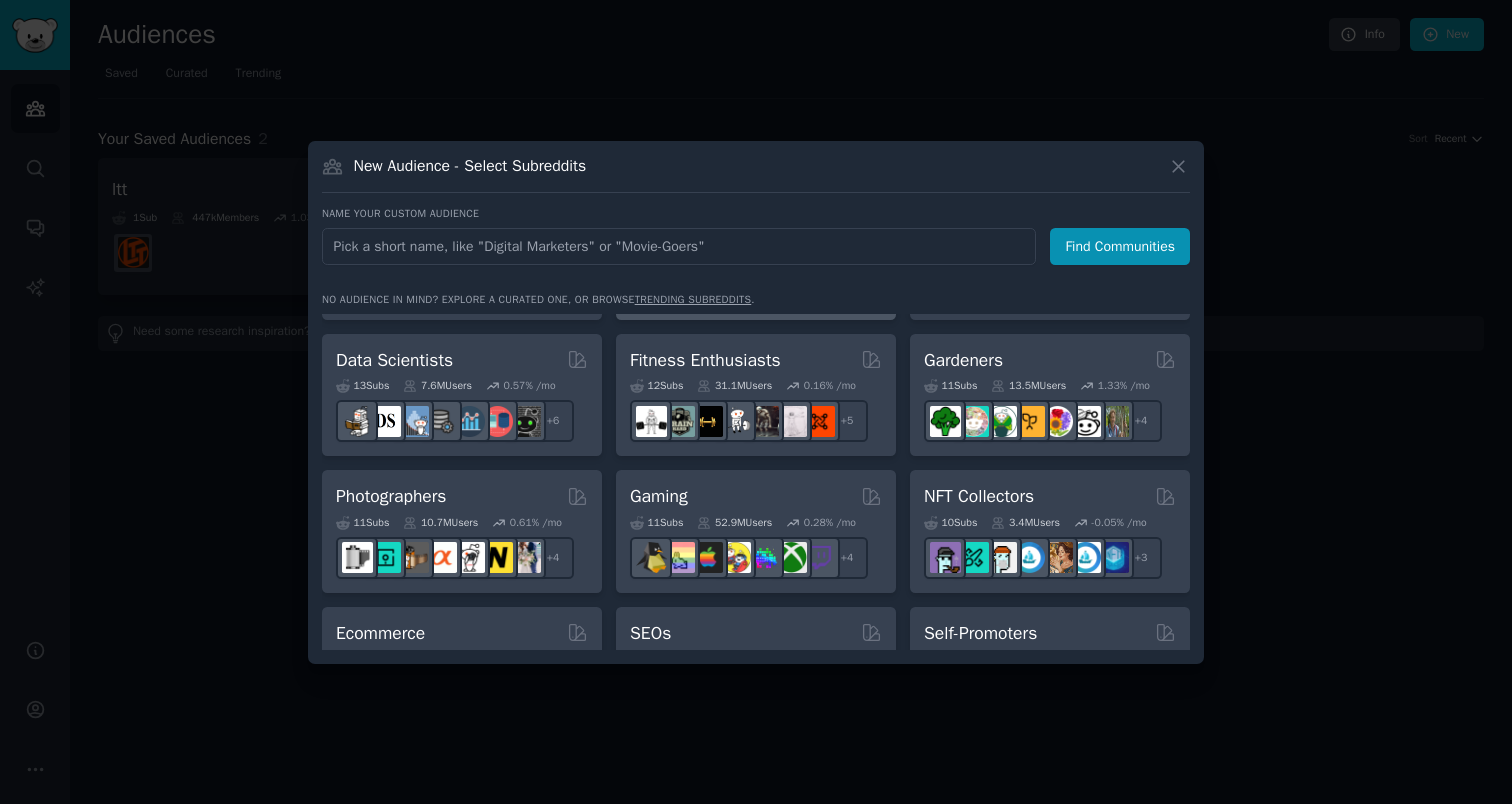 scroll, scrollTop: 572, scrollLeft: 0, axis: vertical 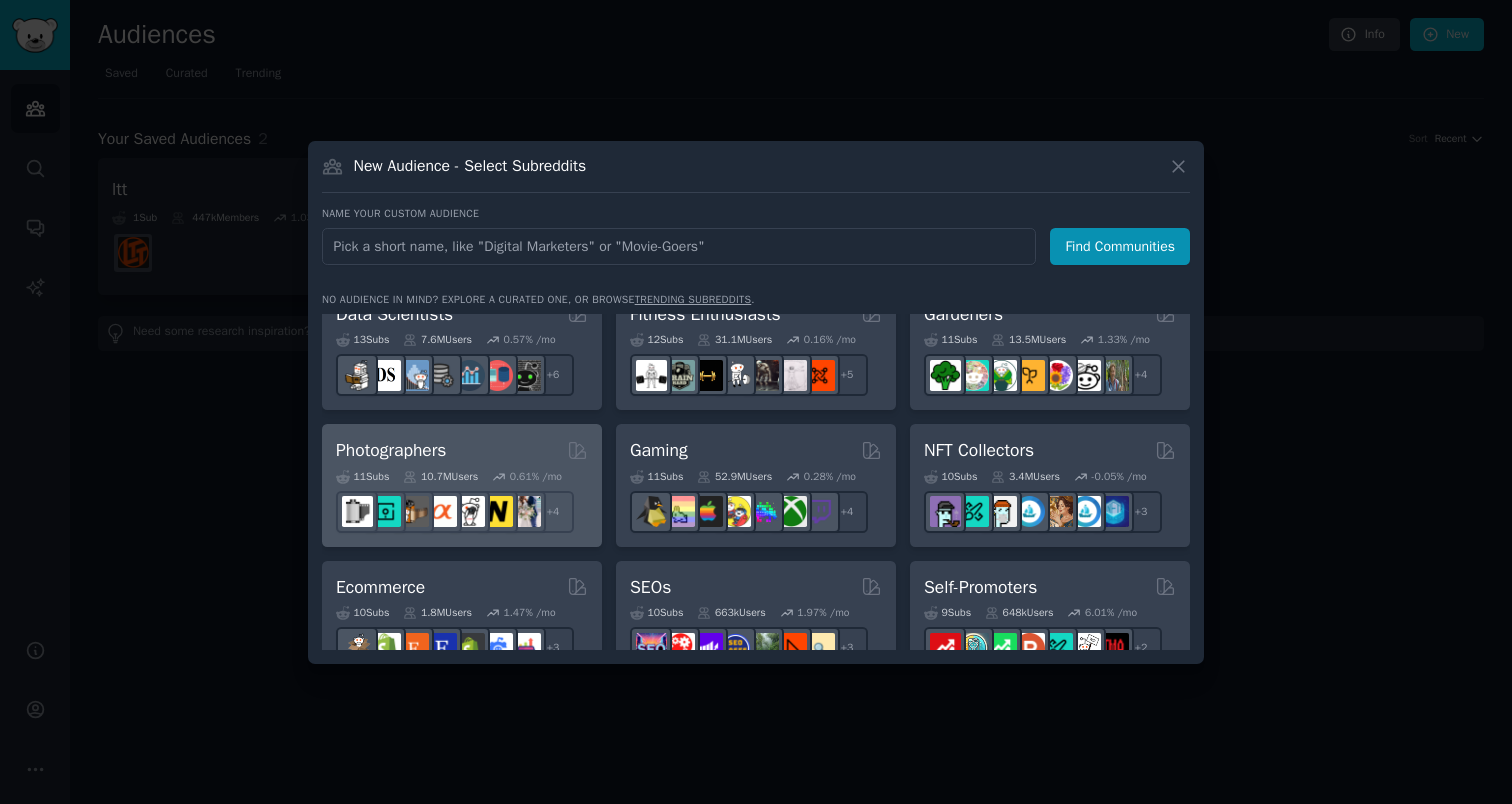 click on "Photographers 11  Sub s 10.7M  Users 0.61 % /mo + 4" at bounding box center (462, 485) 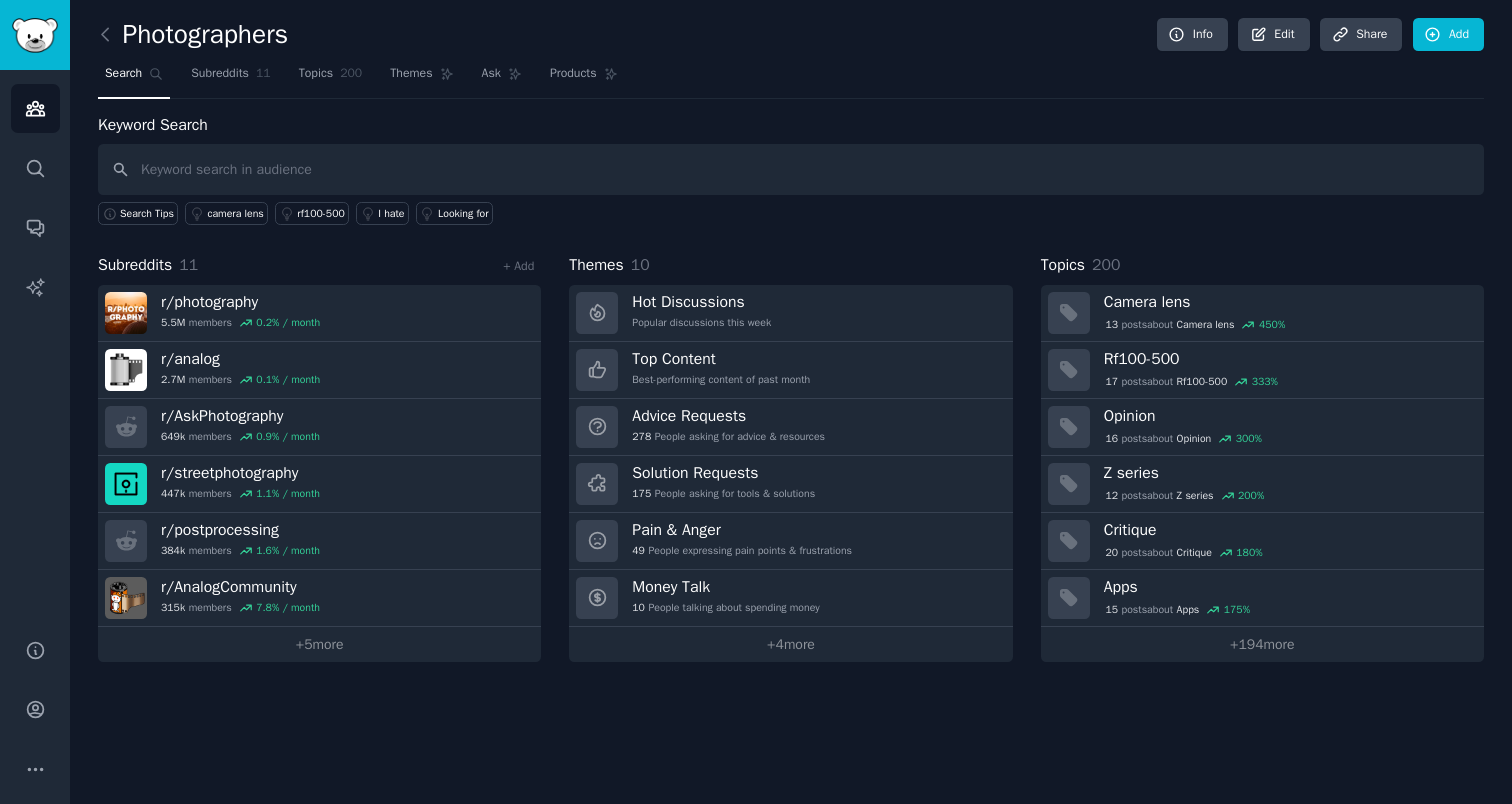click on "Photographers Info Edit Share Add Search Subreddits 11 Topics 200 Themes Ask Products Keyword Search Search Tips camera lens rf100-500 I hate Looking for Subreddits 11 + Add r/ photography 5.5M  members 0.2 % / month r/ analog 2.7M  members 0.1 % / month r/ AskPhotography 649k  members 0.9 % / month r/ streetphotography 447k  members 1.1 % / month r/ postprocessing 384k  members 1.6 % / month r/ AnalogCommunity 315k  members 7.8 % / month +  5  more Themes 10 Hot Discussions Popular discussions this week Top Content Best-performing content of past month Advice Requests 278 People asking for advice & resources Solution Requests 175 People asking for tools & solutions Pain & Anger 49 People expressing pain points & frustrations Money Talk 10 People talking about spending money +  4  more Topics 200 Camera lens 13  post s  about  Camera lens 450 % Rf100-500 17  post s  about  Rf100-500 333 % Opinion 16  post s  about  Opinion 300 % Z series 12  post s  about  Z series 200 % Critique 20  post s  about  Critique %" 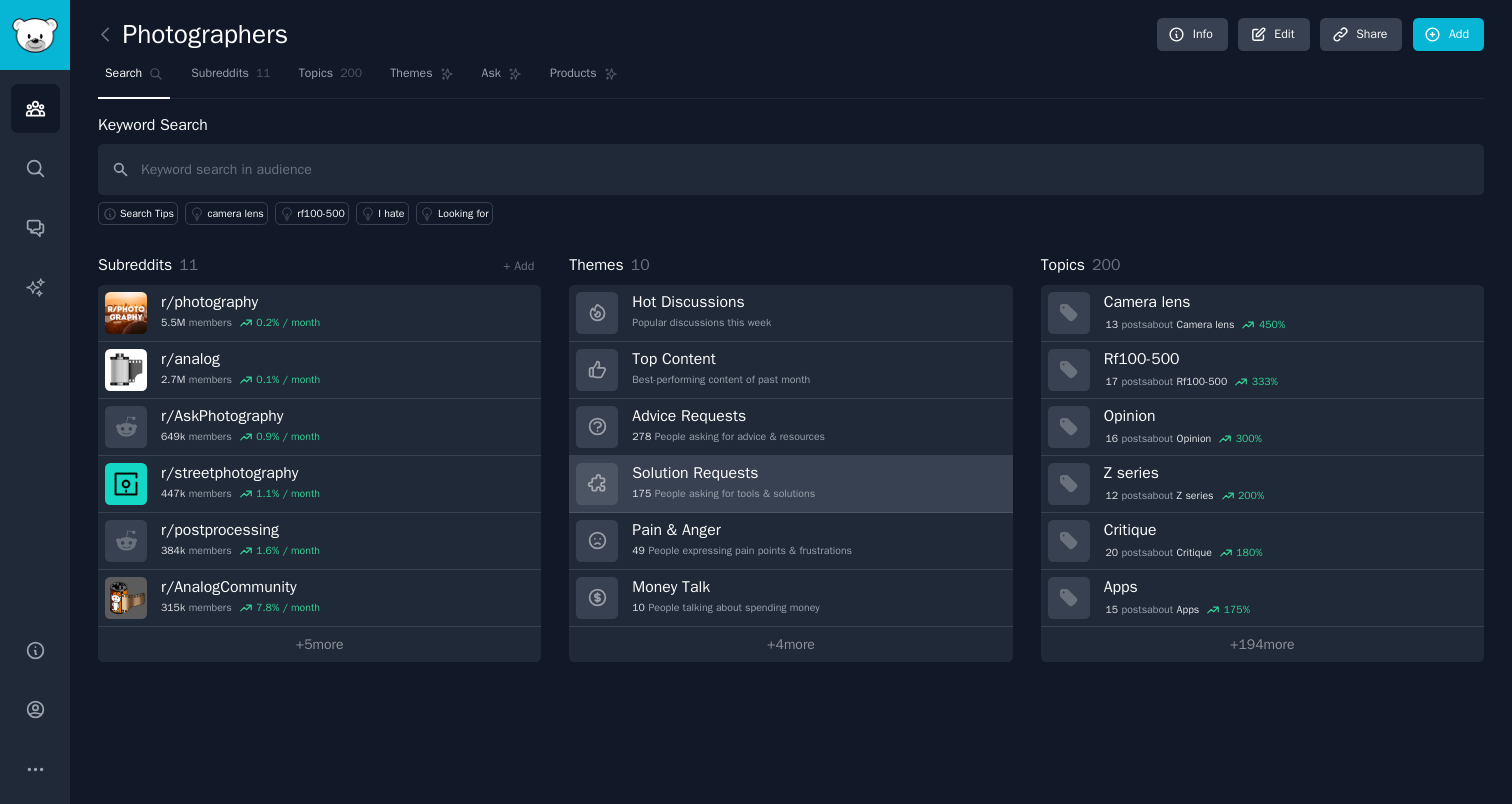 click on "175 People asking for tools & solutions" at bounding box center (723, 494) 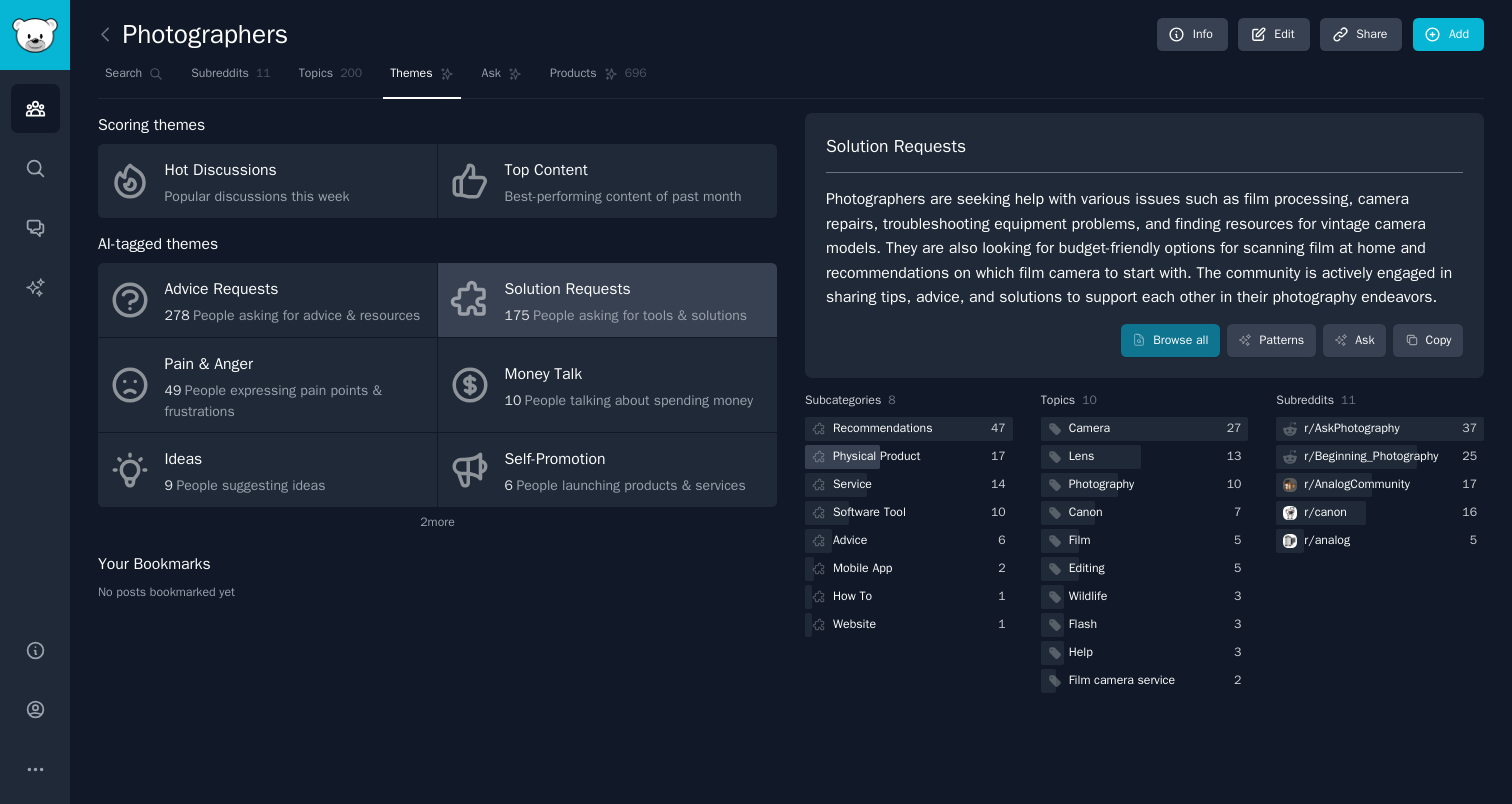 click on "Physical Product" at bounding box center [876, 457] 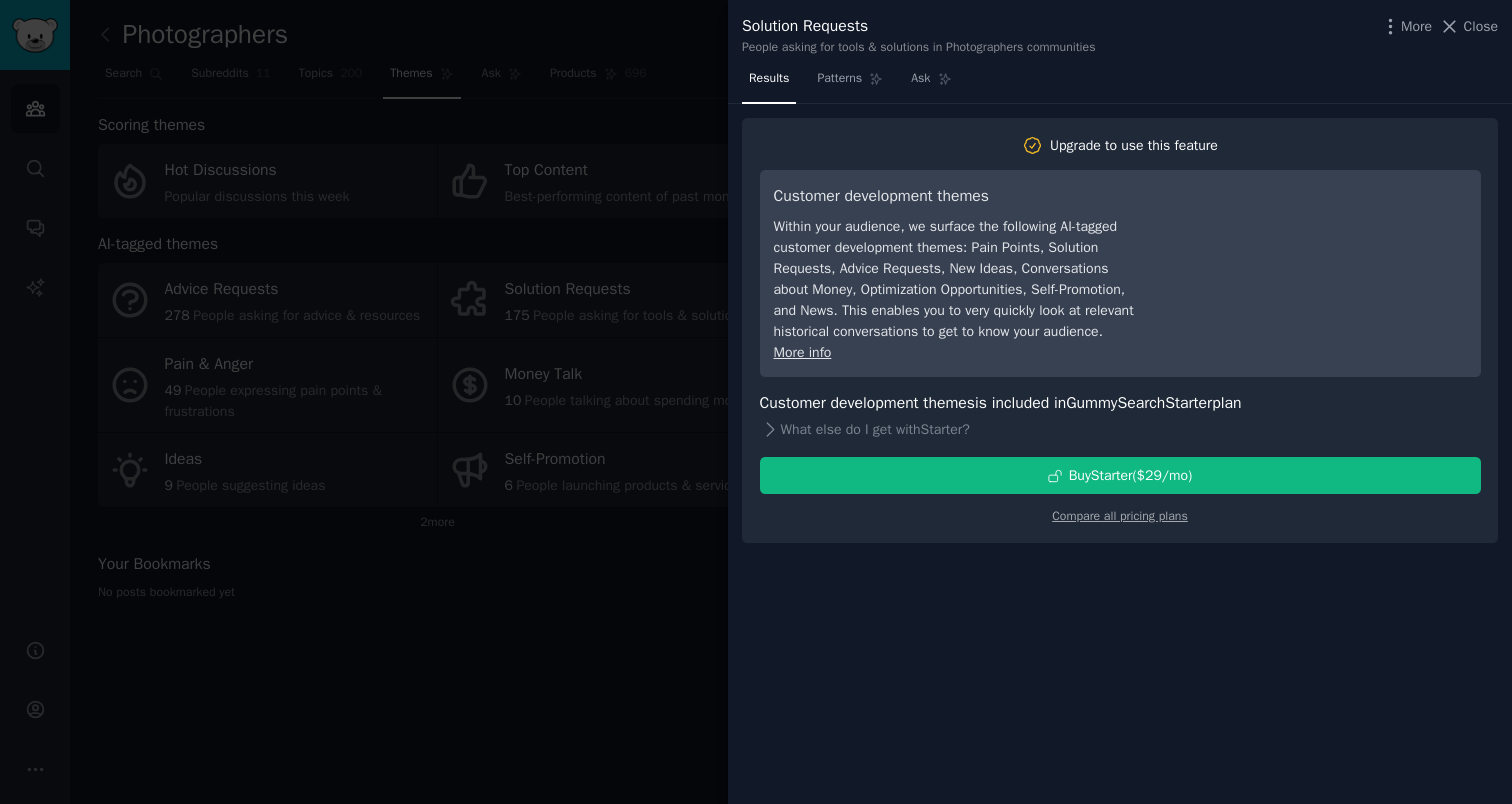 click at bounding box center [756, 402] 